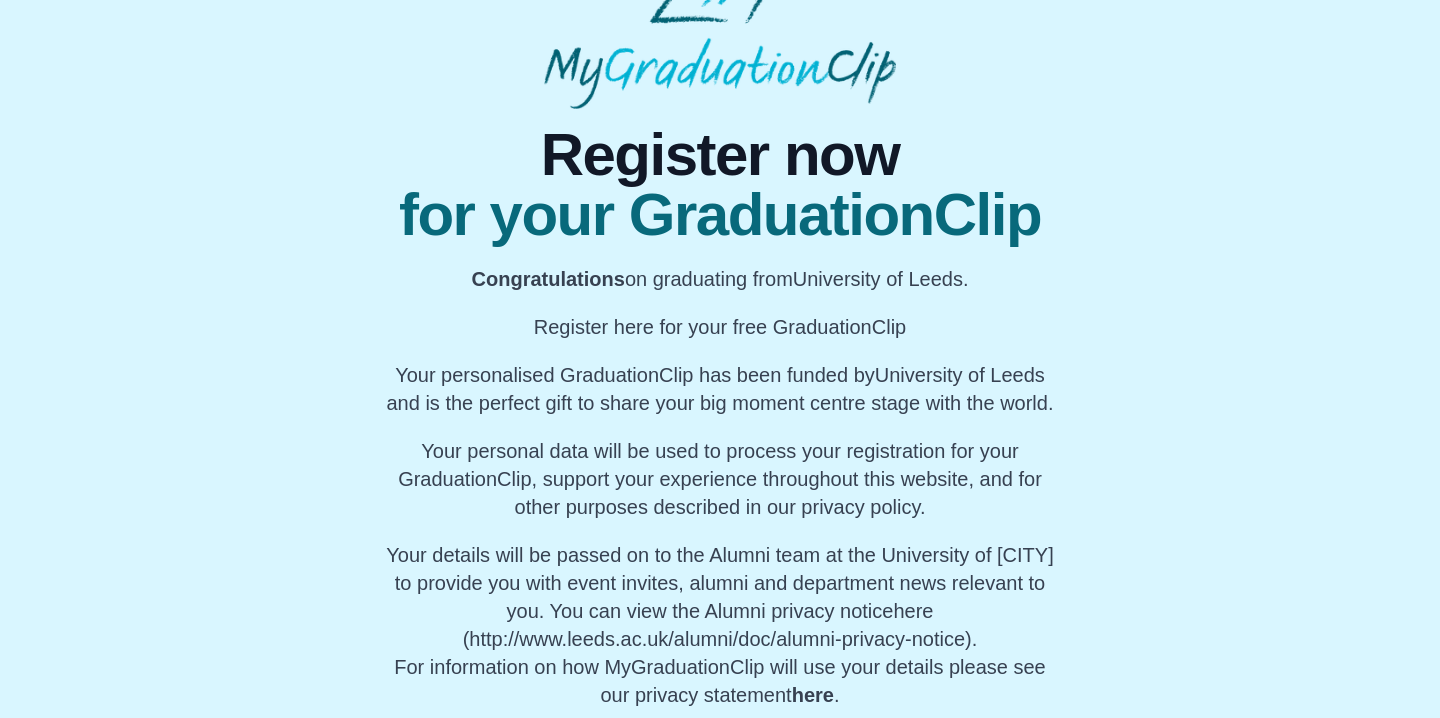 scroll, scrollTop: 145, scrollLeft: 0, axis: vertical 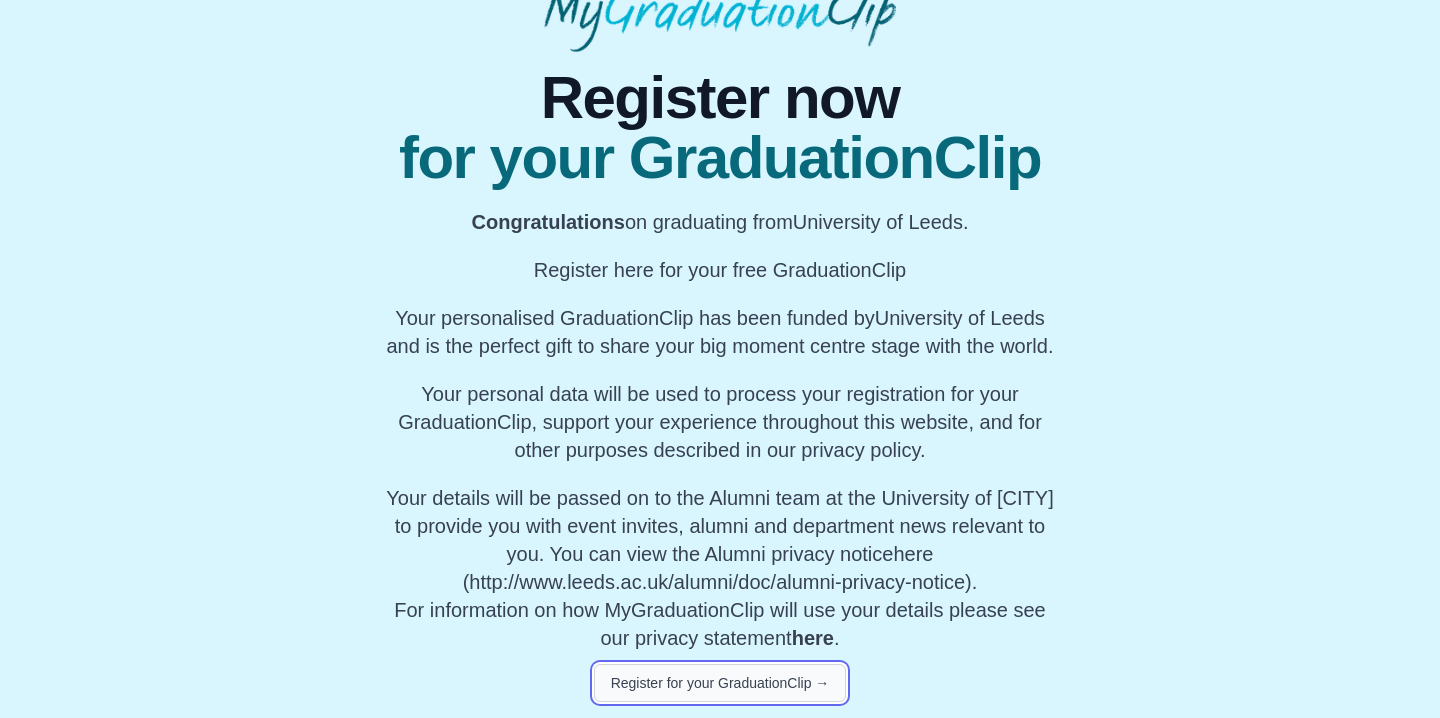 click on "Register for your GraduationClip →" at bounding box center [720, 683] 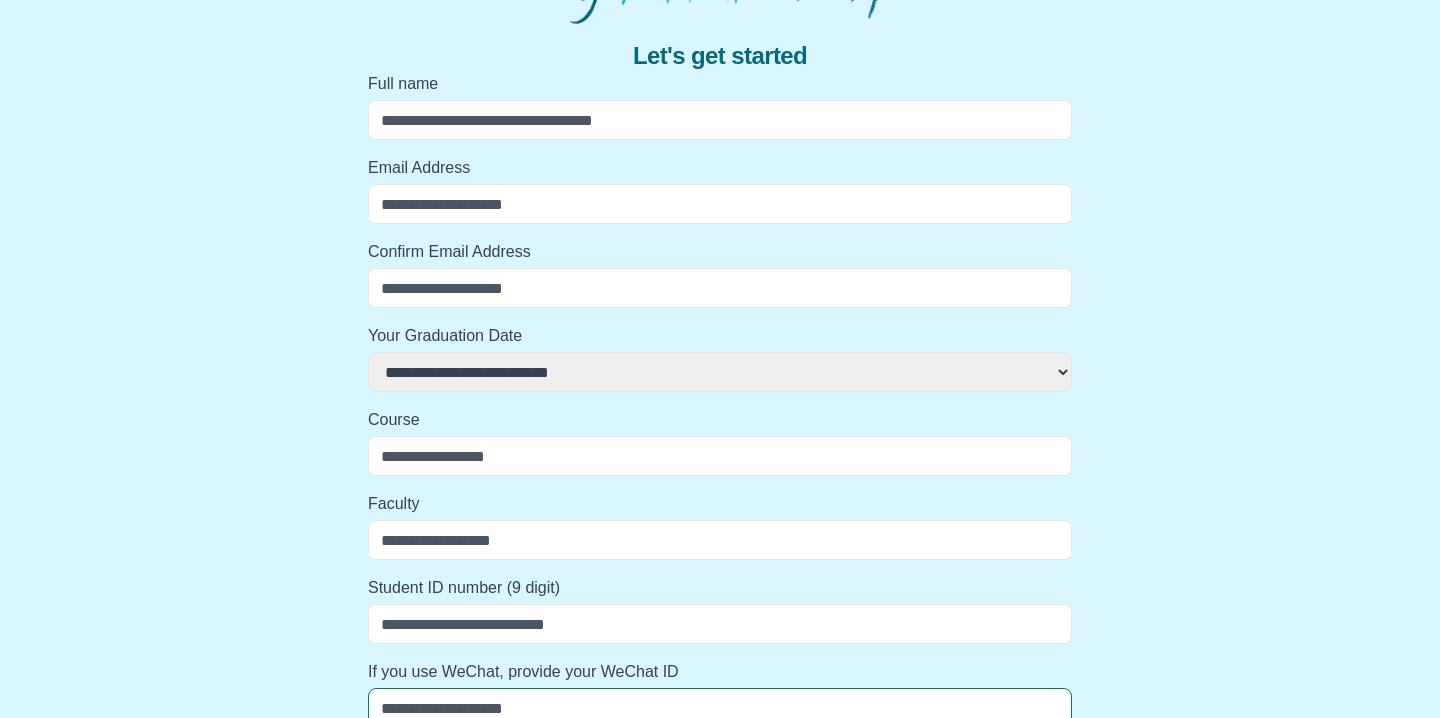 click on "Full name" at bounding box center [720, 120] 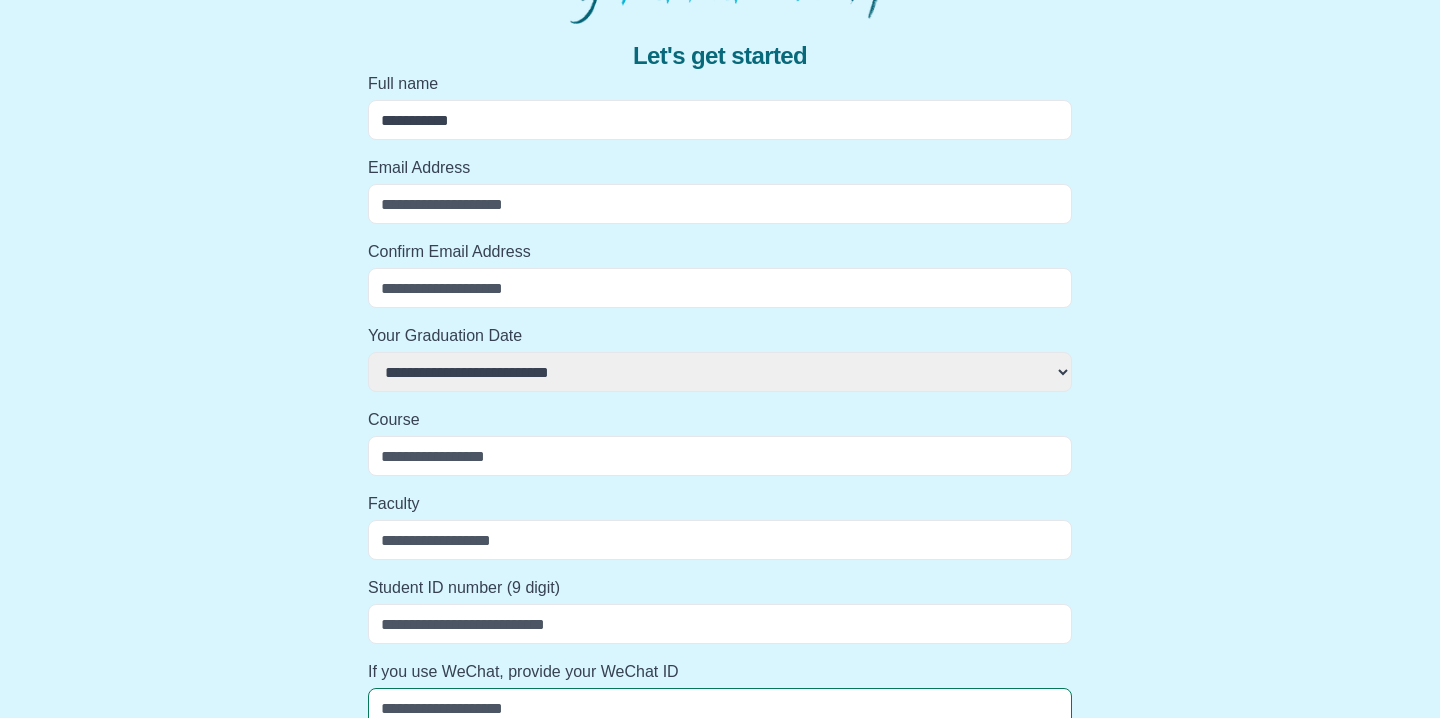 select 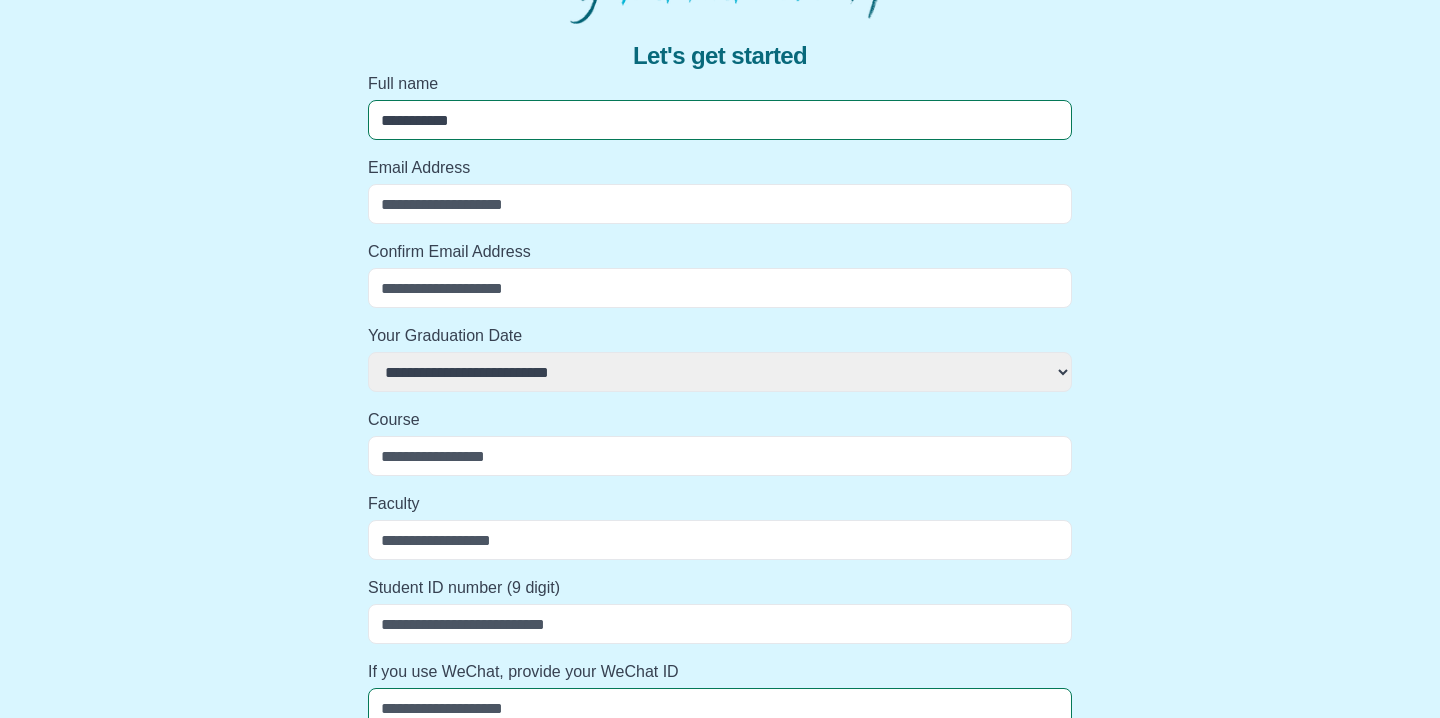 select 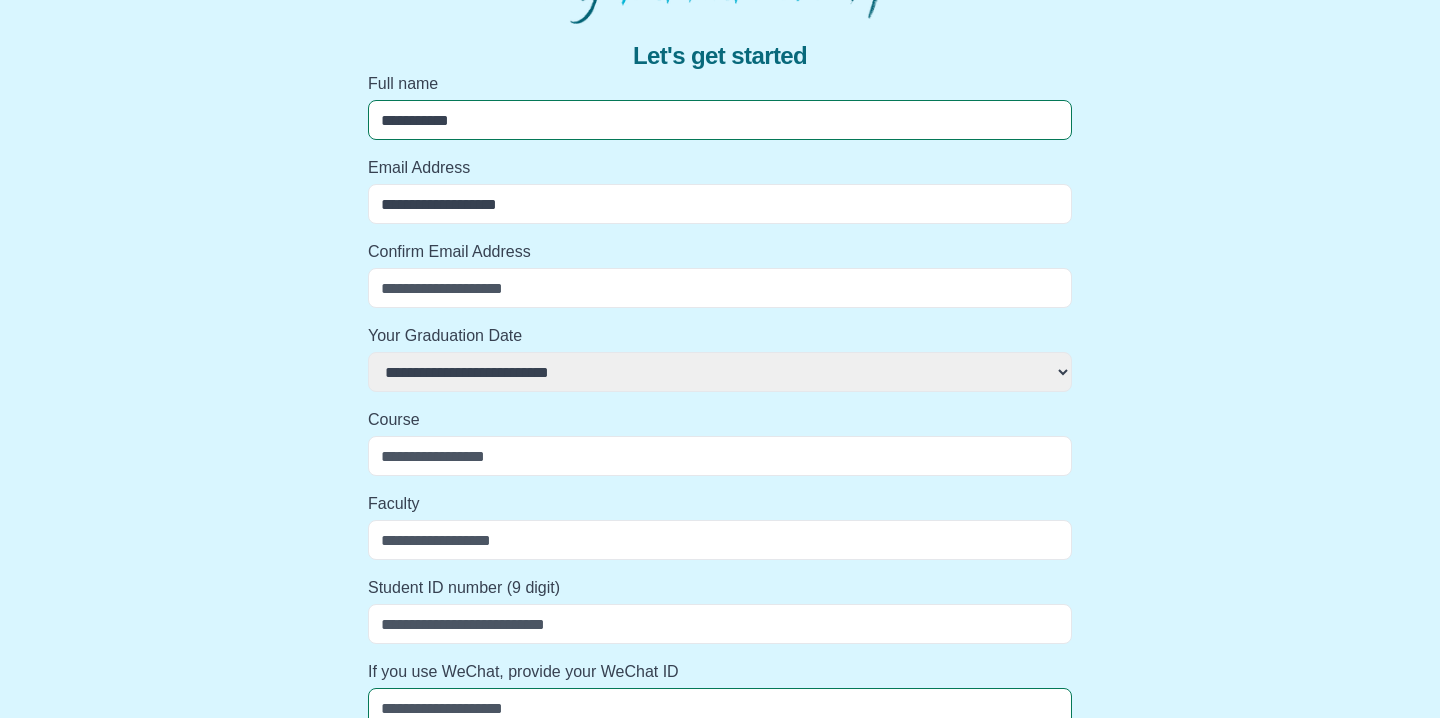 select 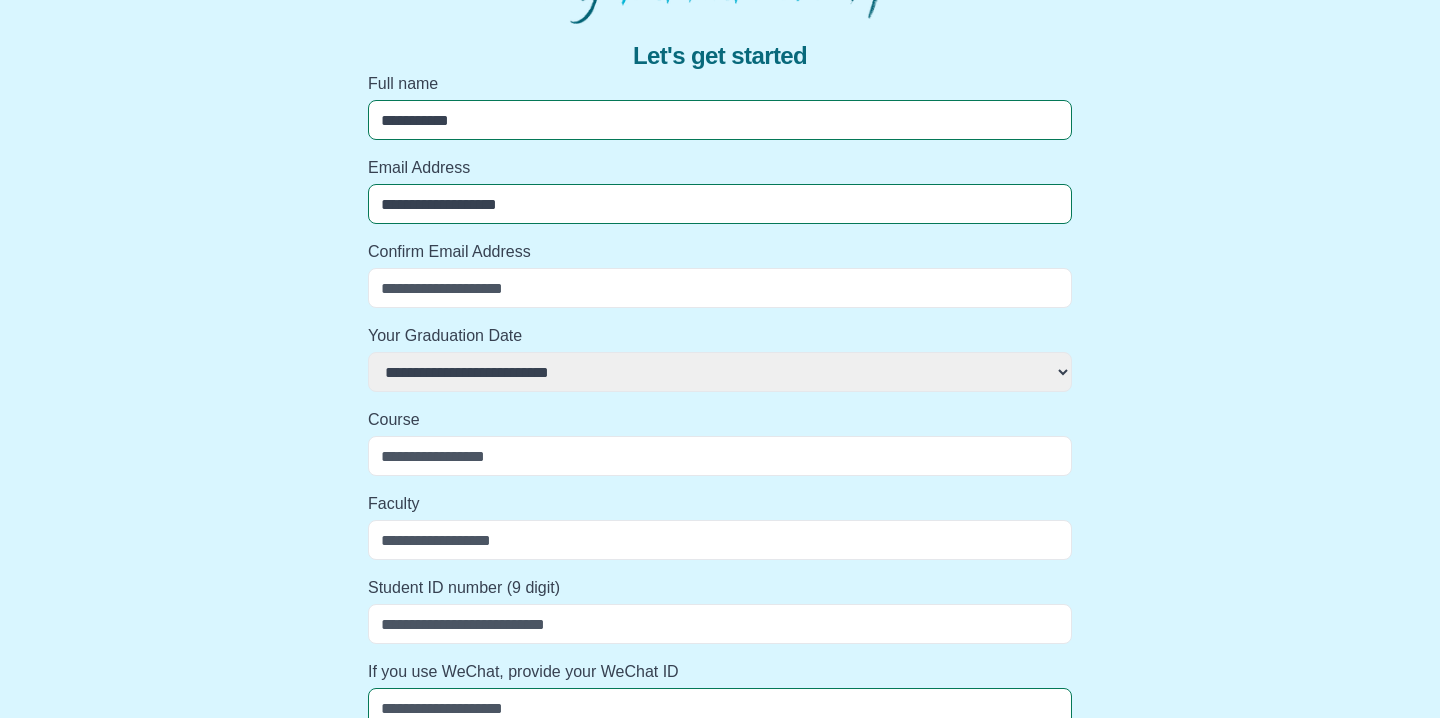 select 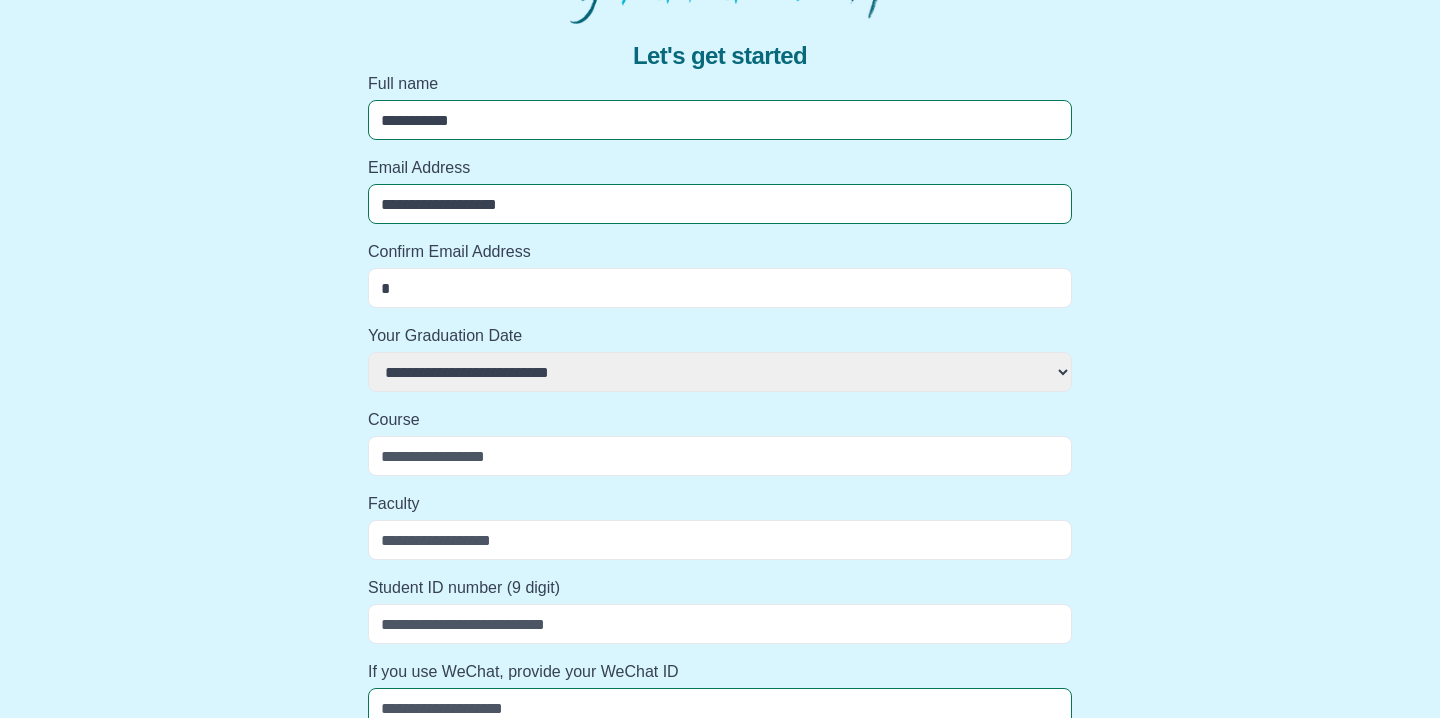 select 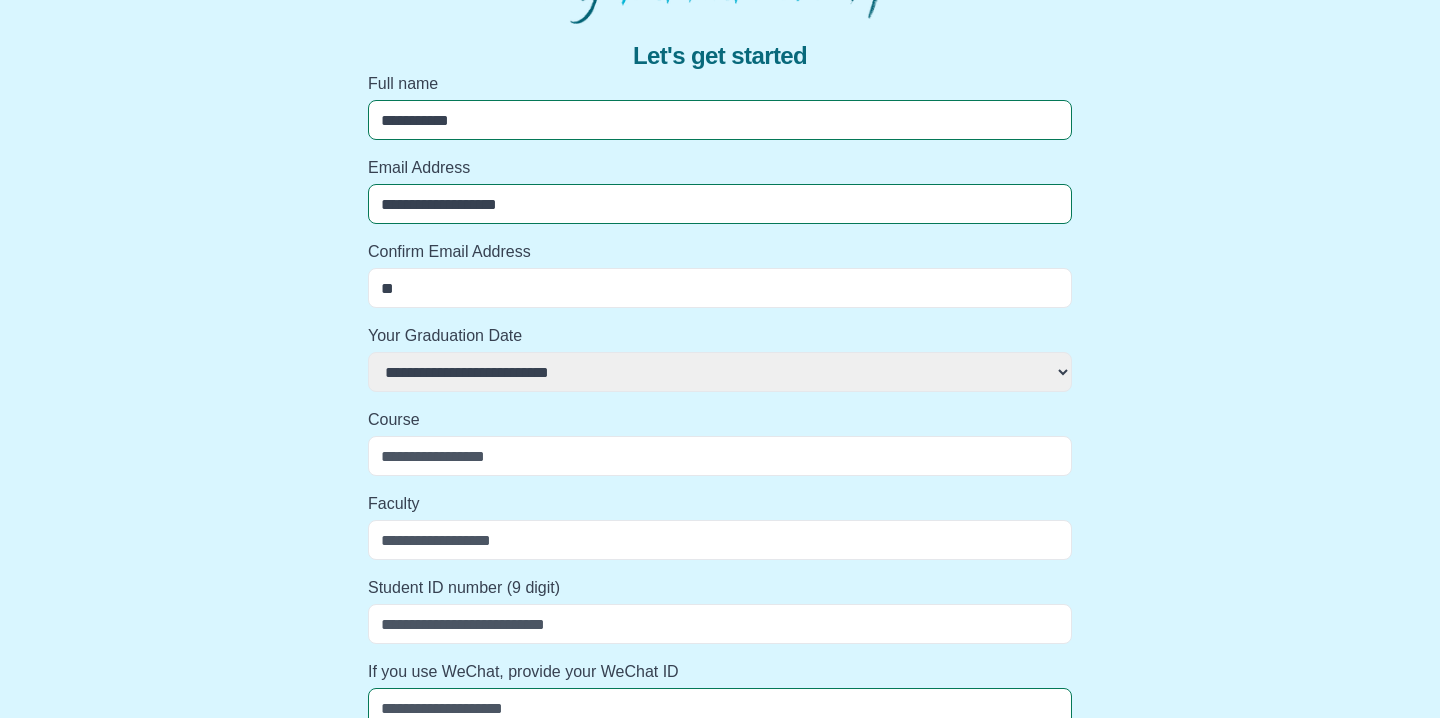 select 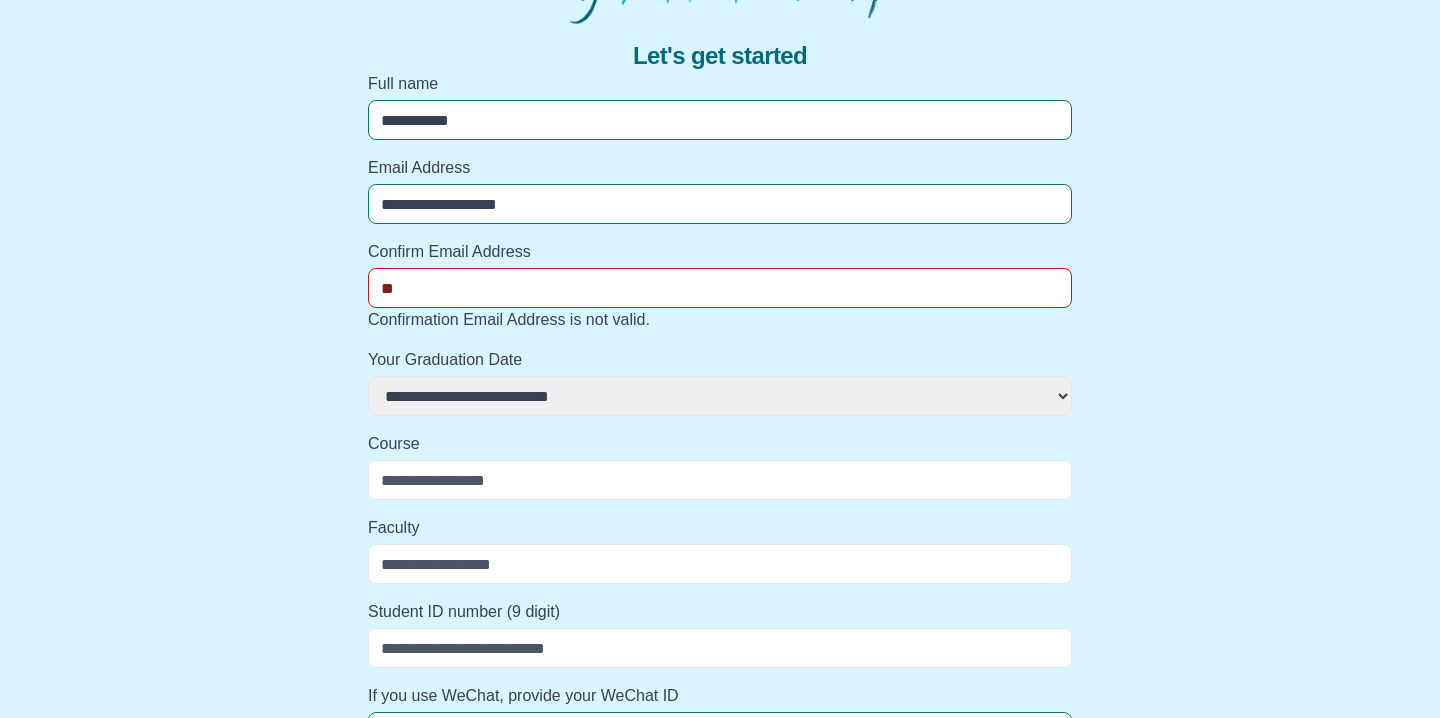 type on "[PHONE]" 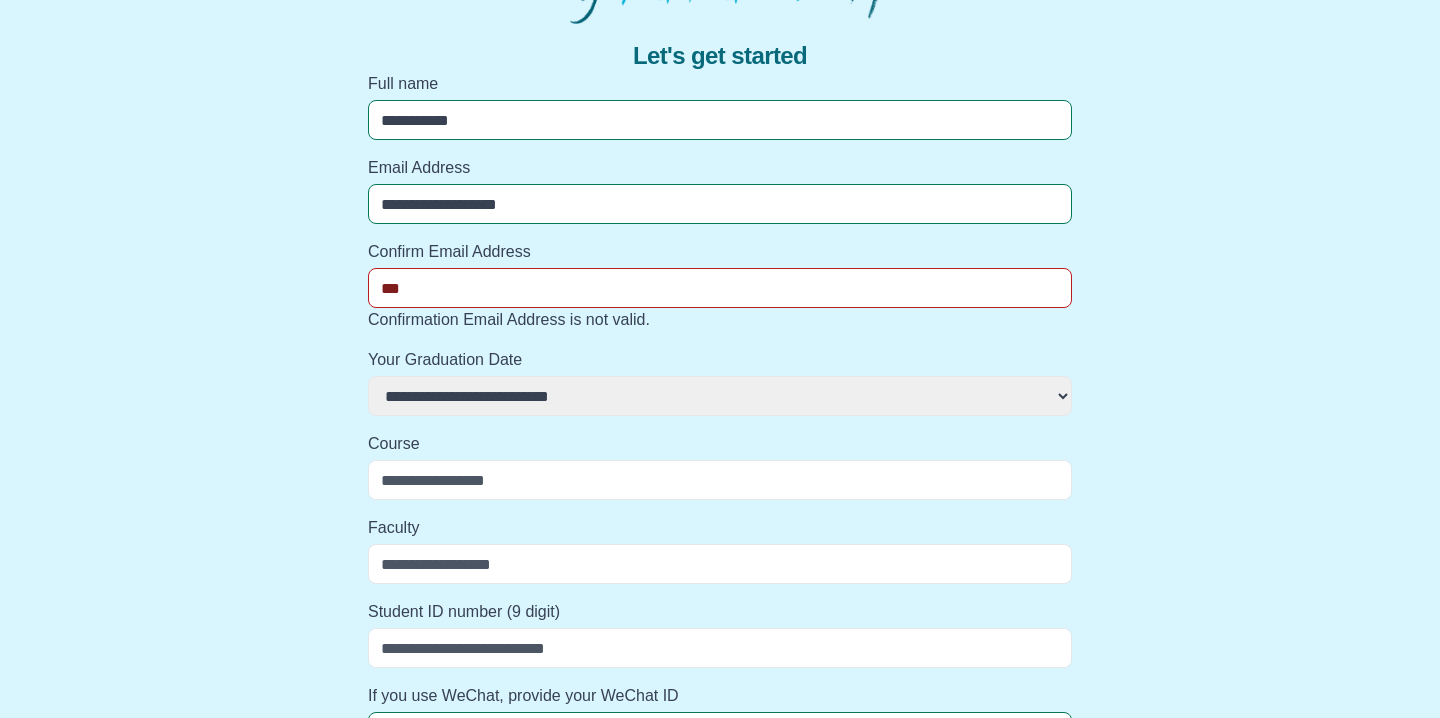 select 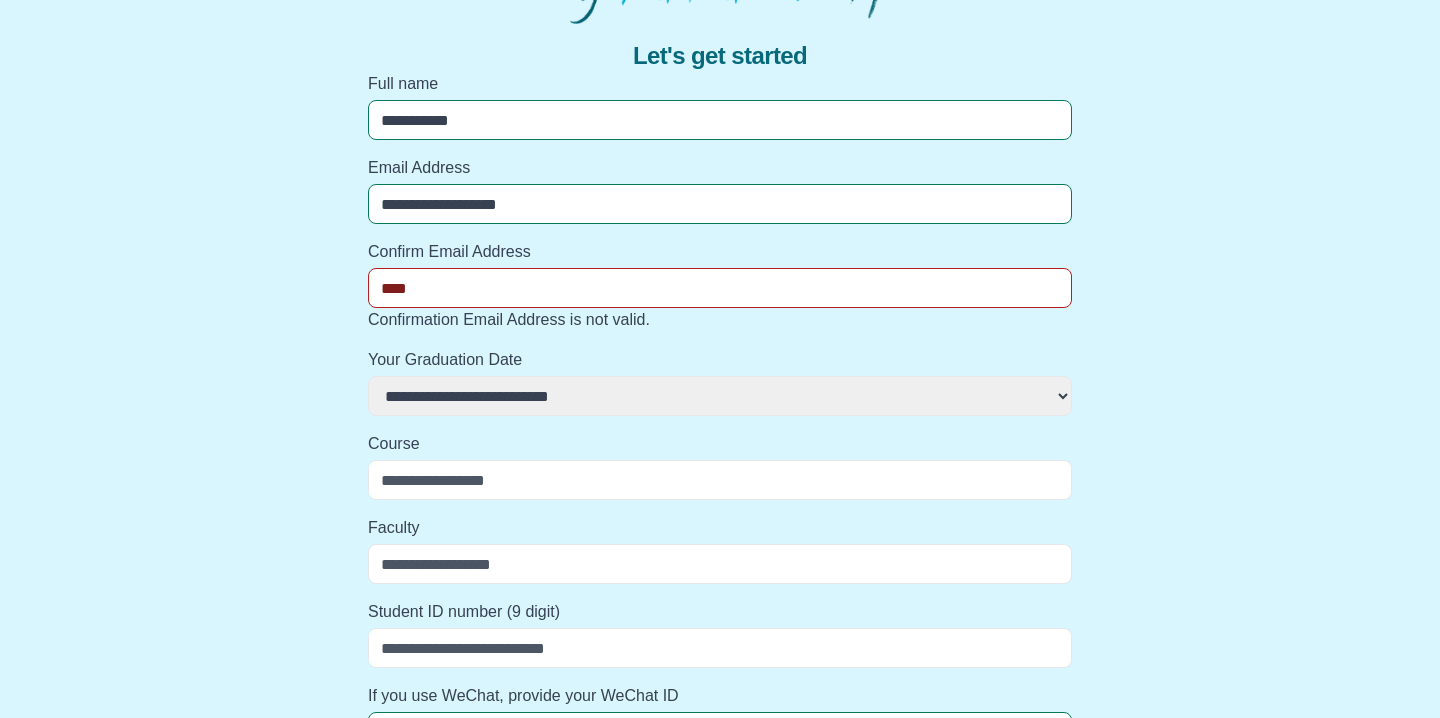 select 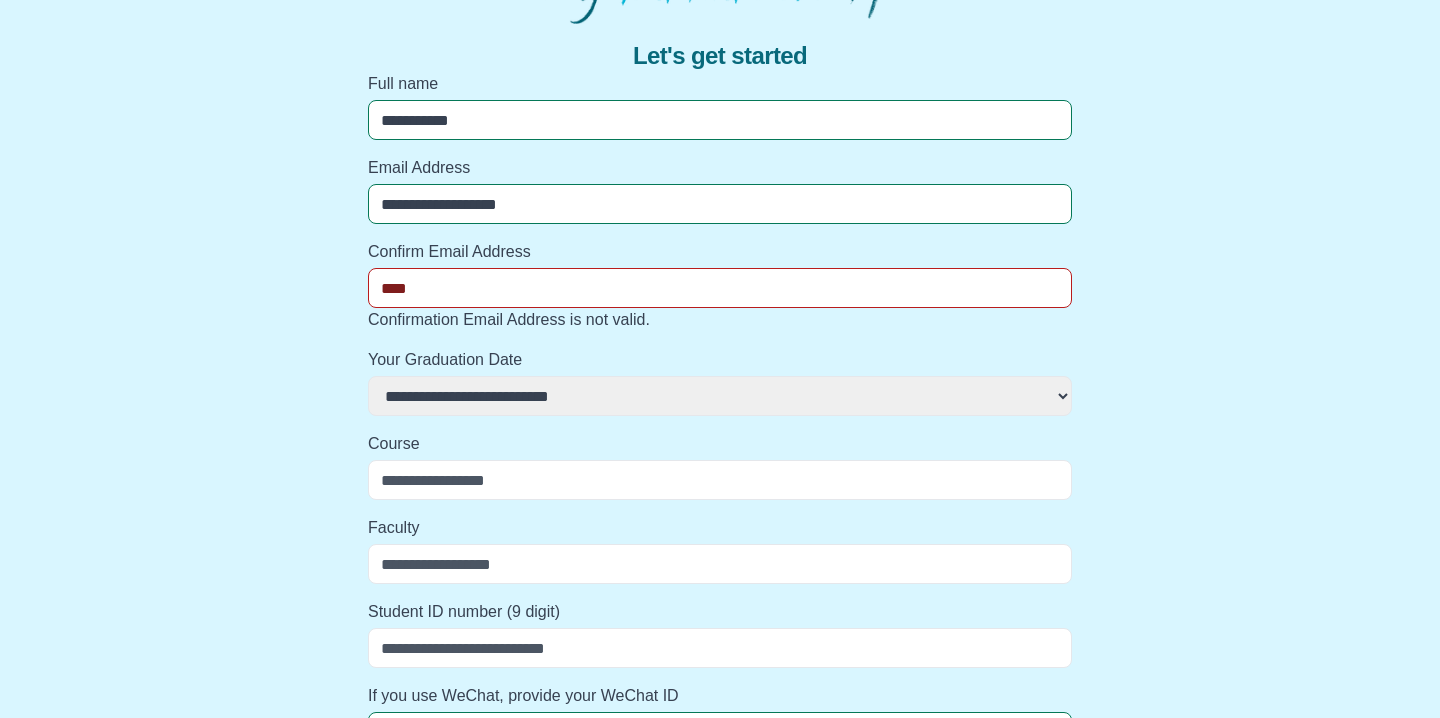 select 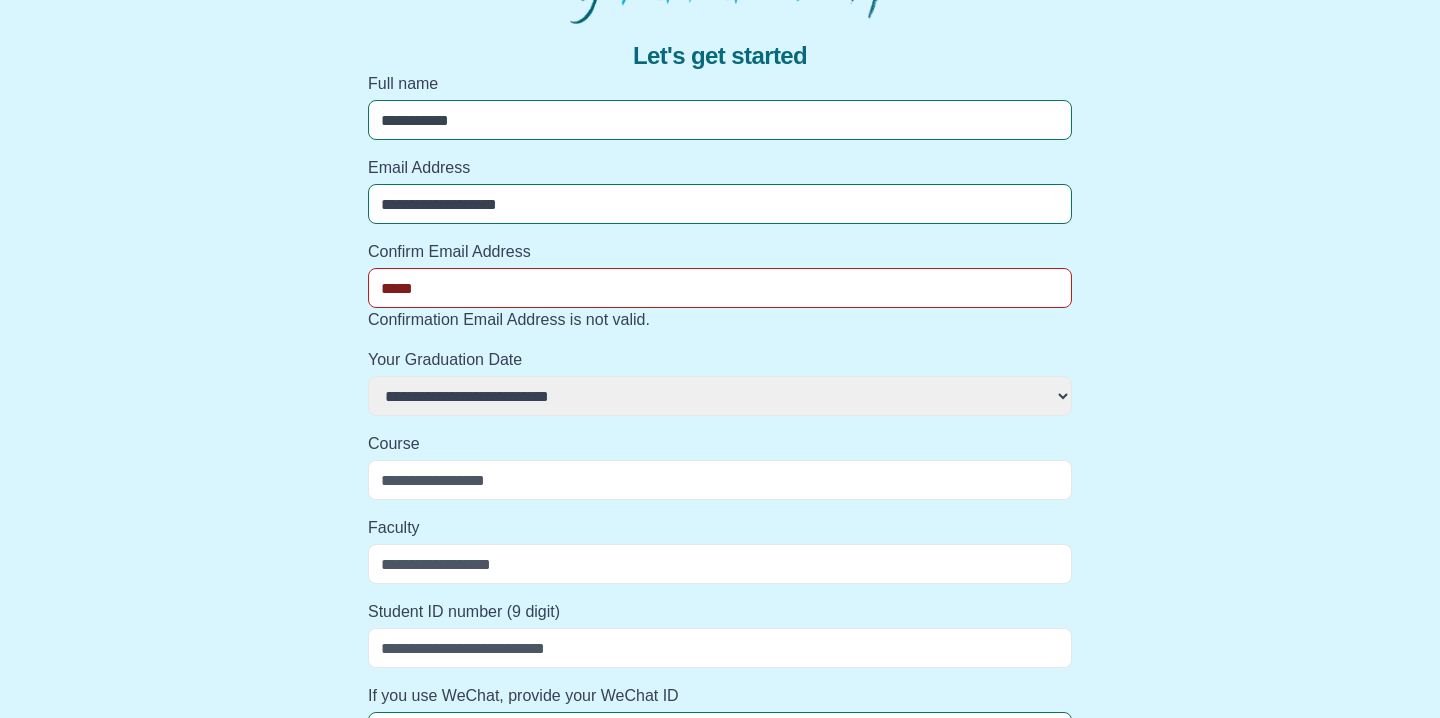 select 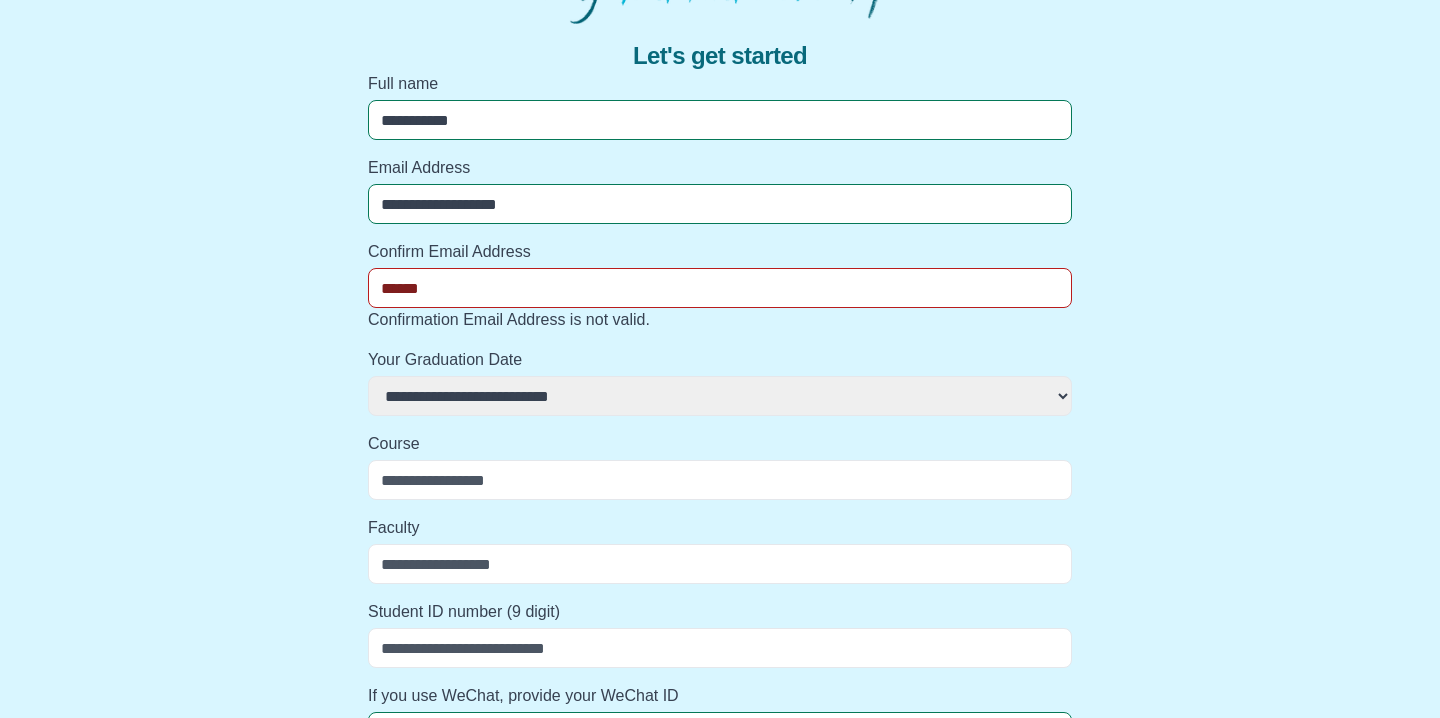 select 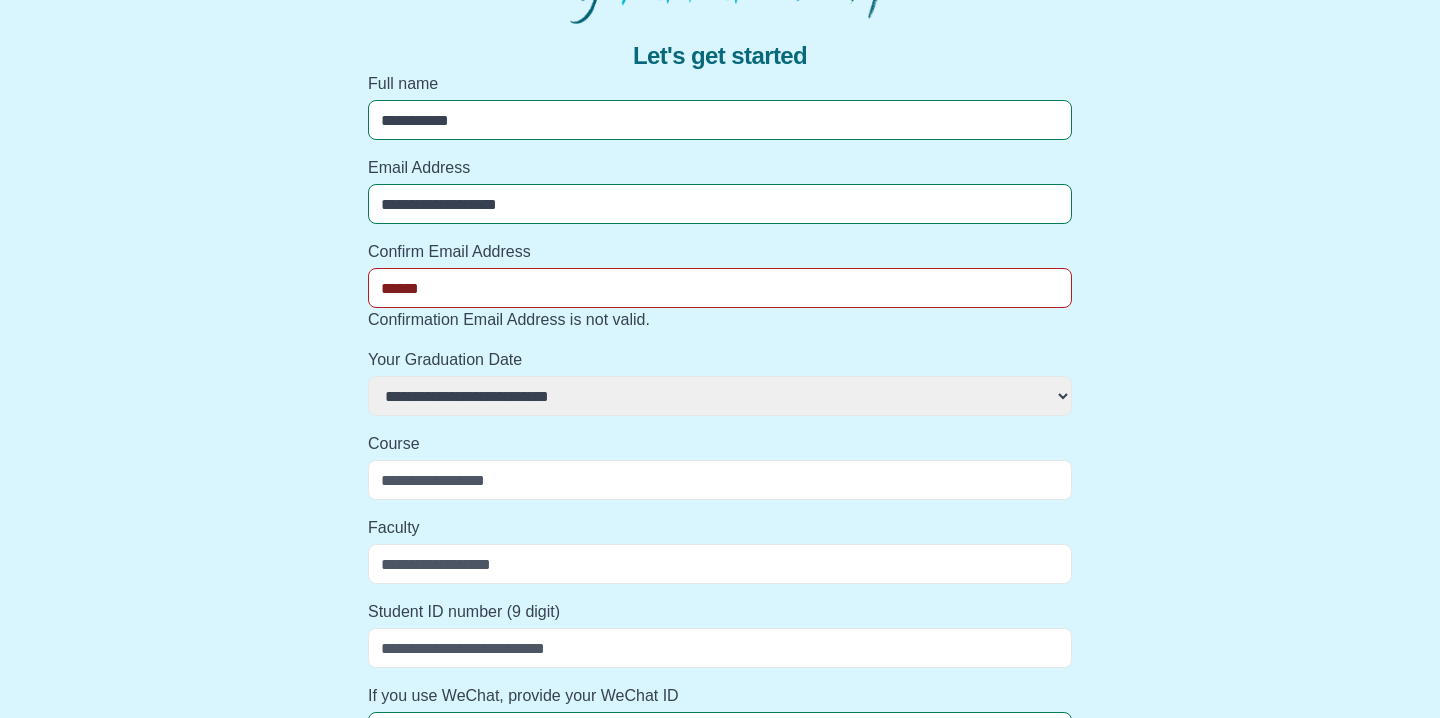 type on "*******" 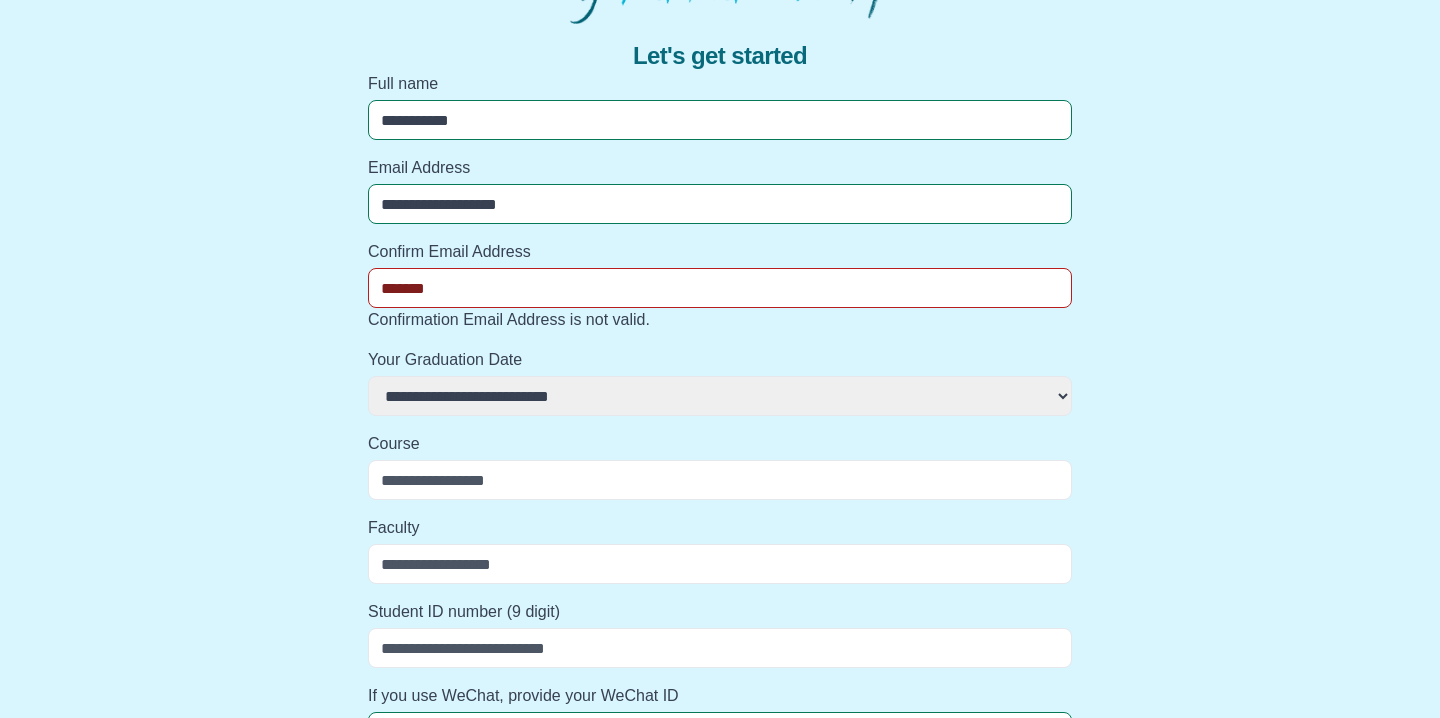 select 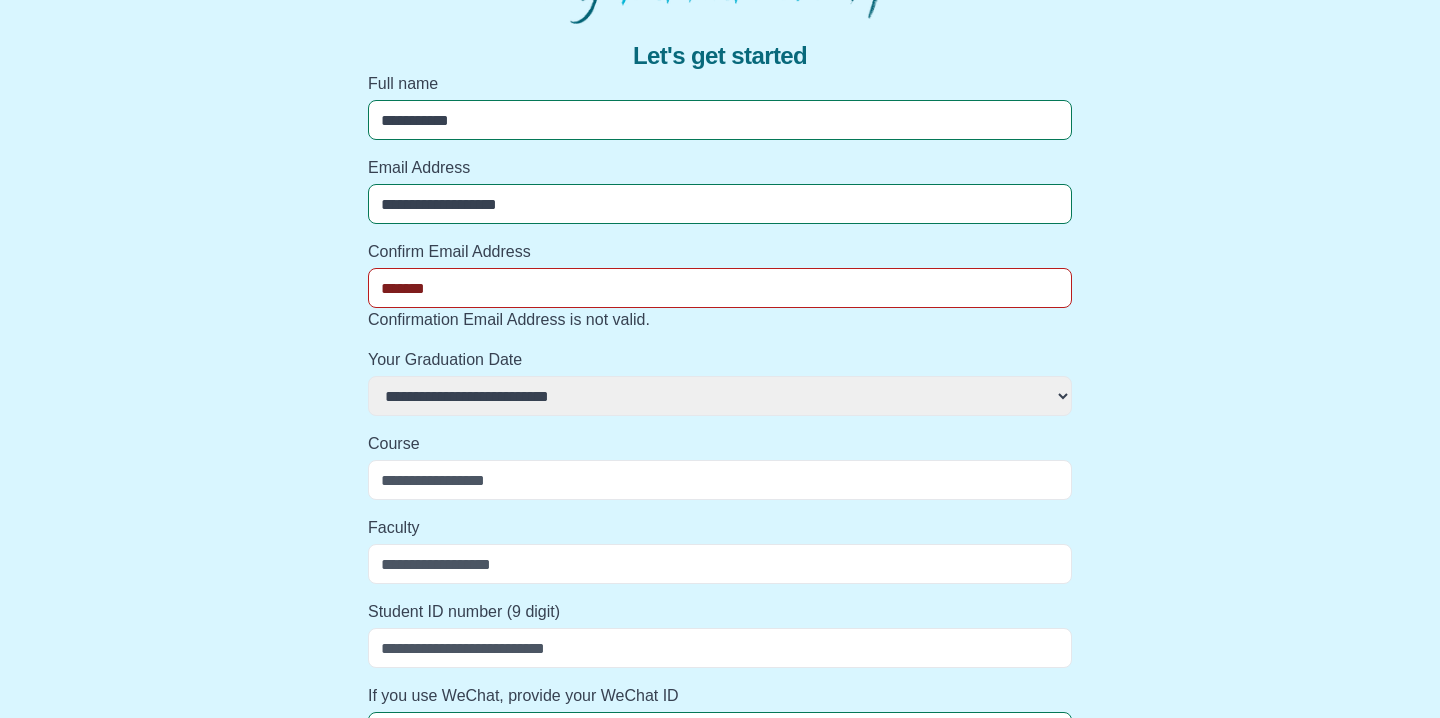 select 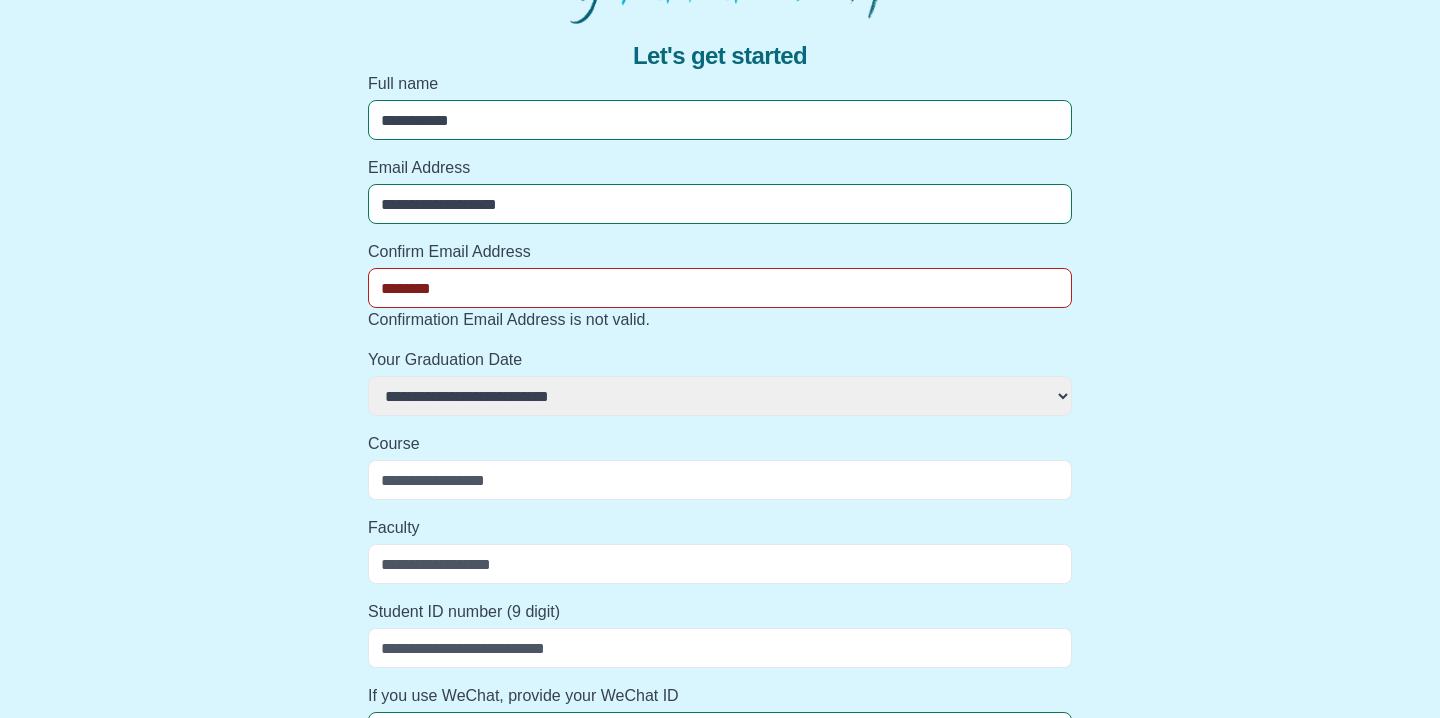 select 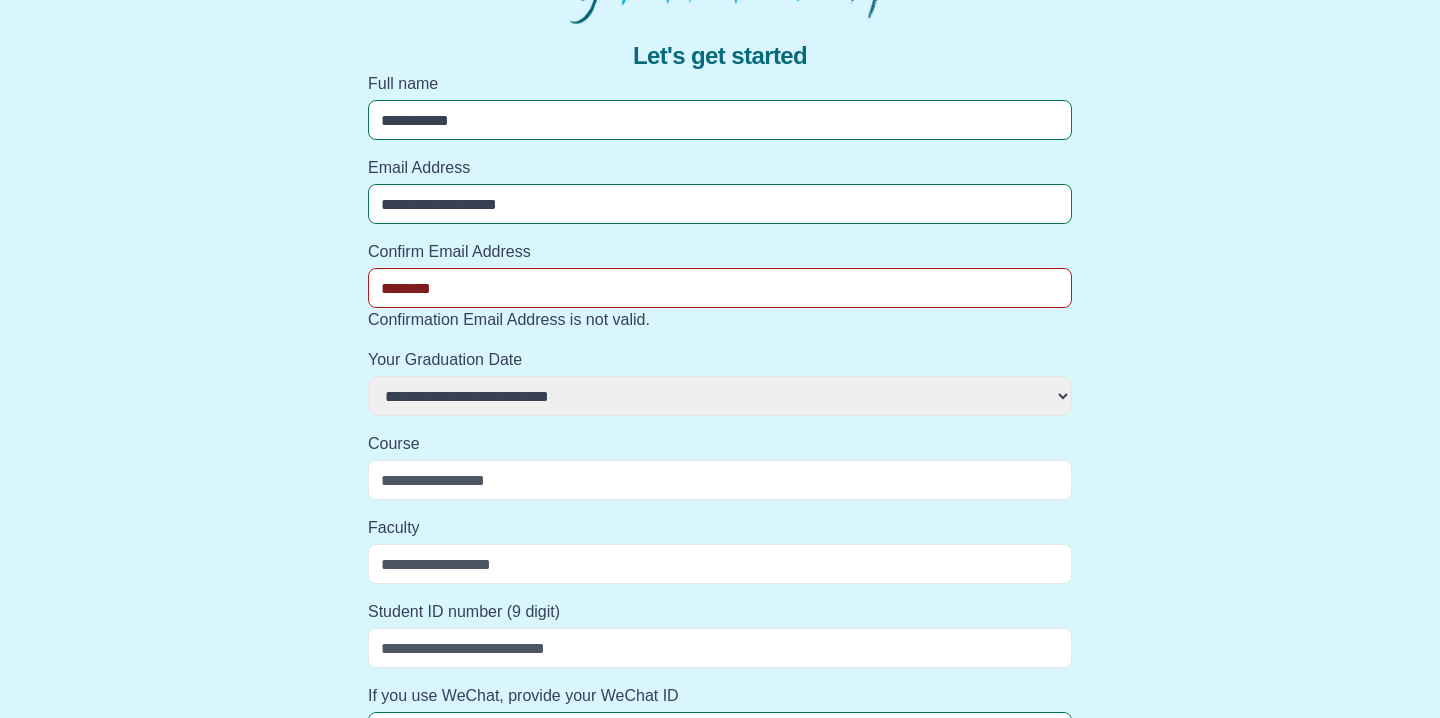 type on "[PHONE]" 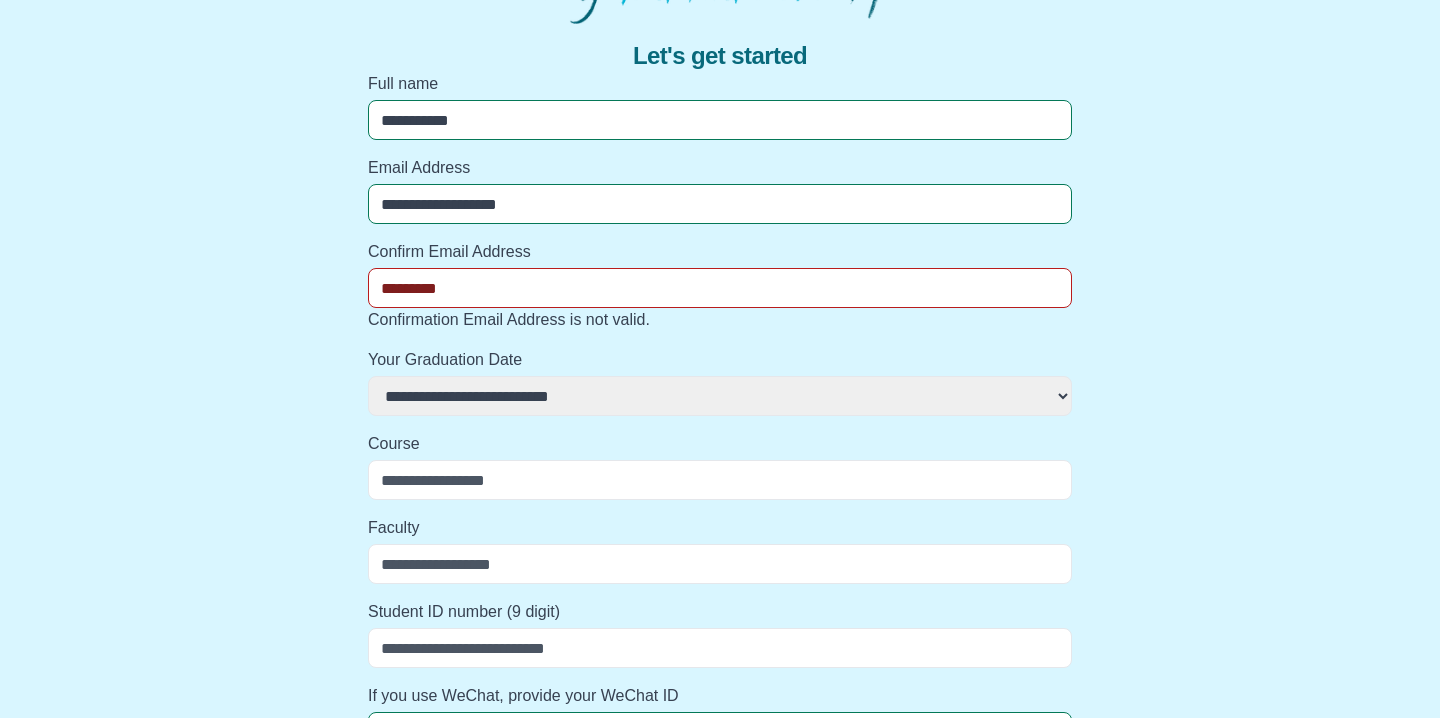 select 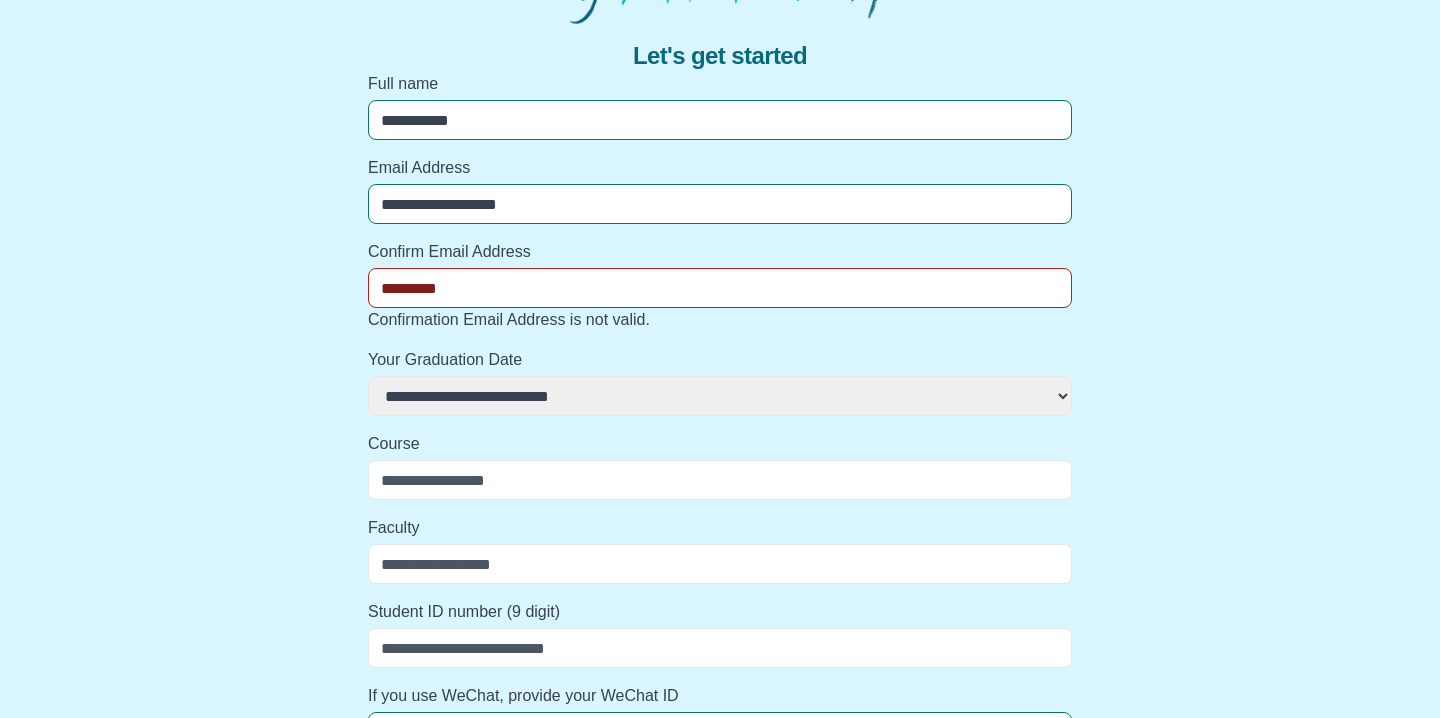 select 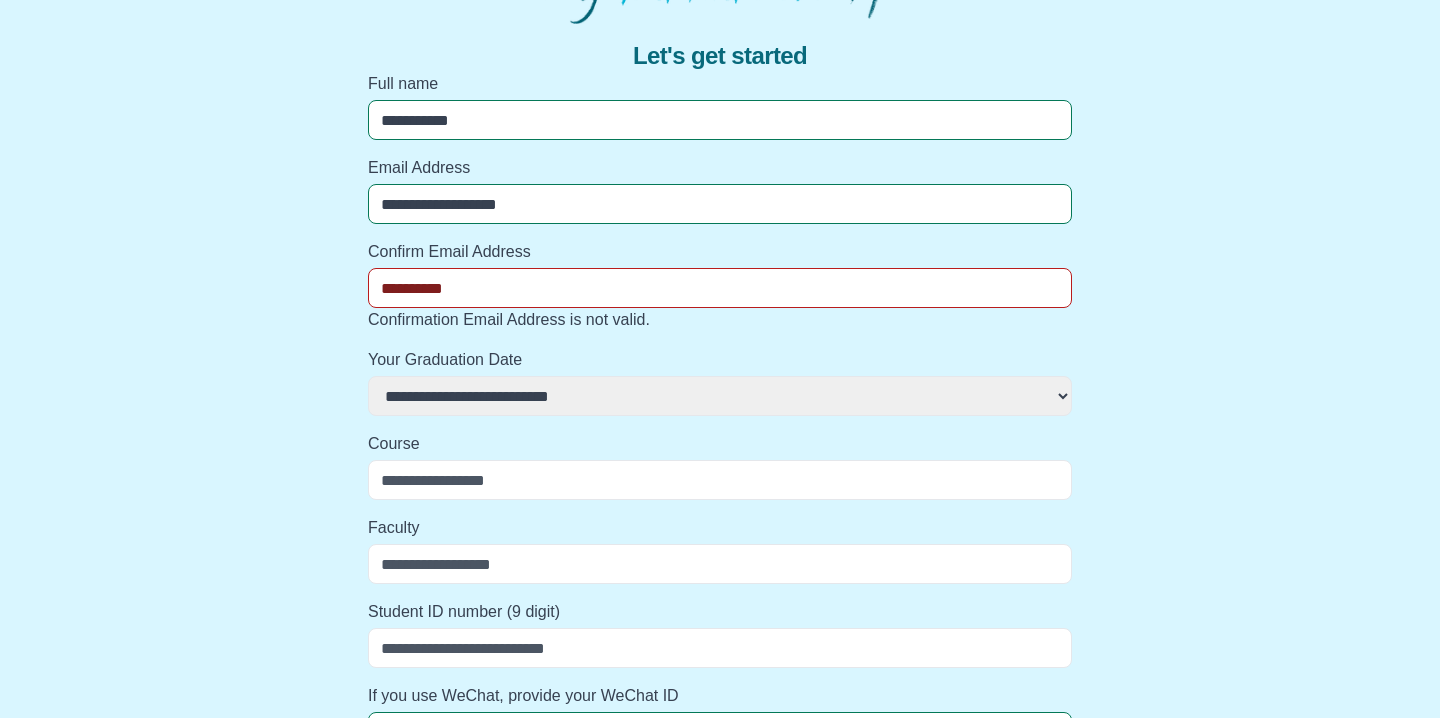 select 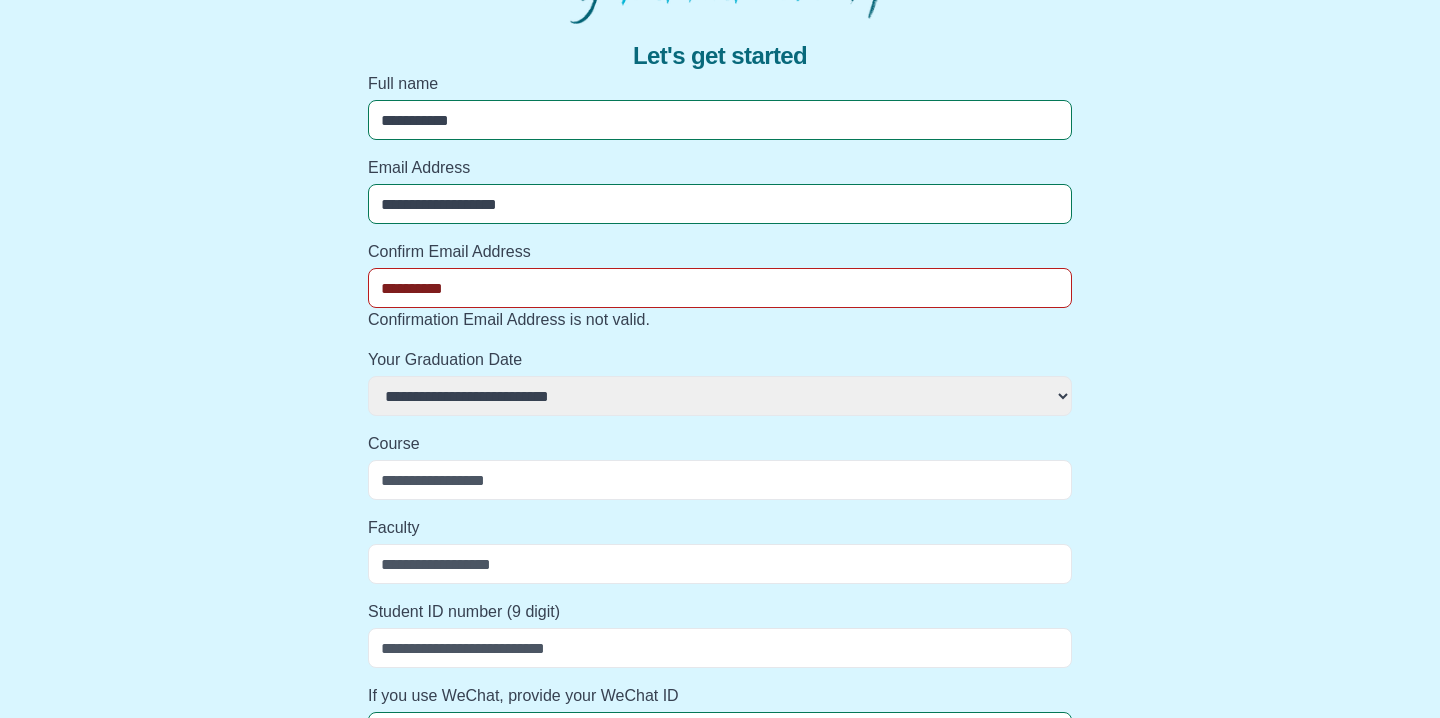 type on "[STUDENT_ID]" 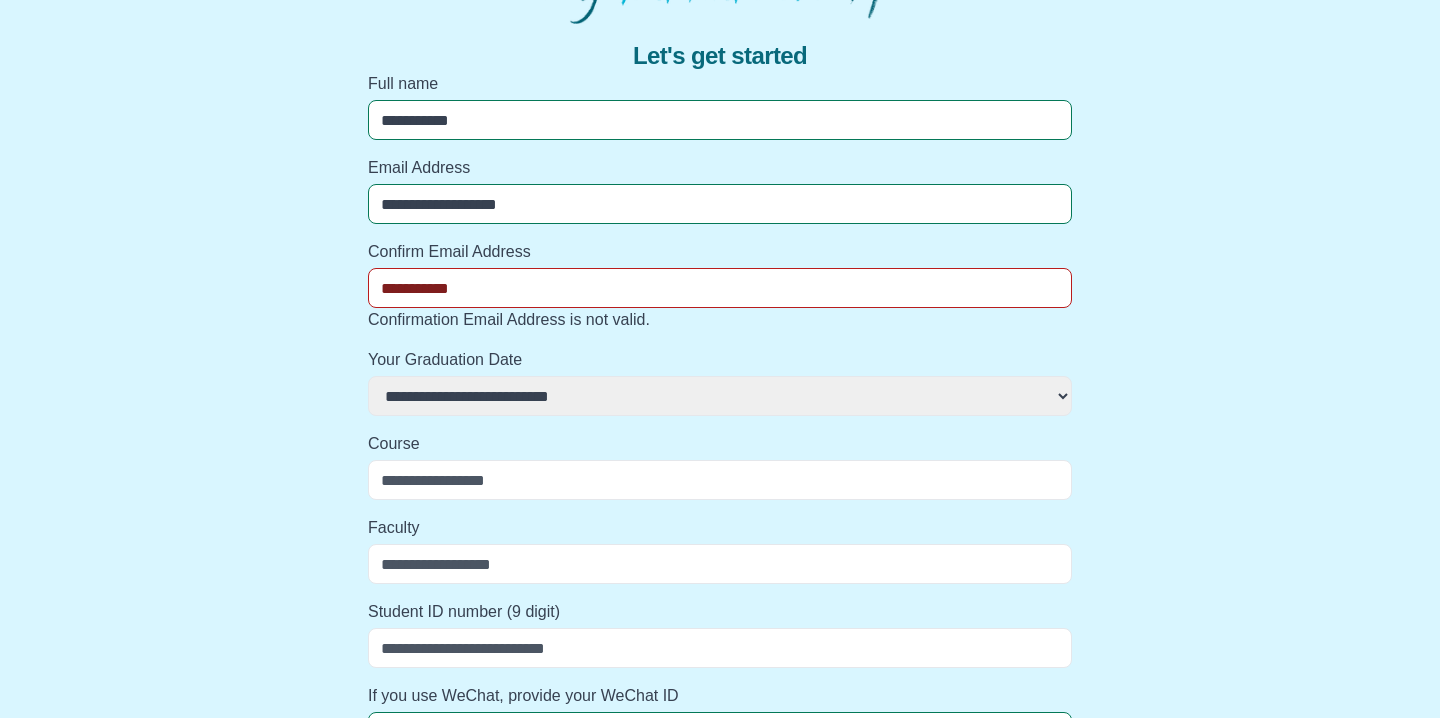 select 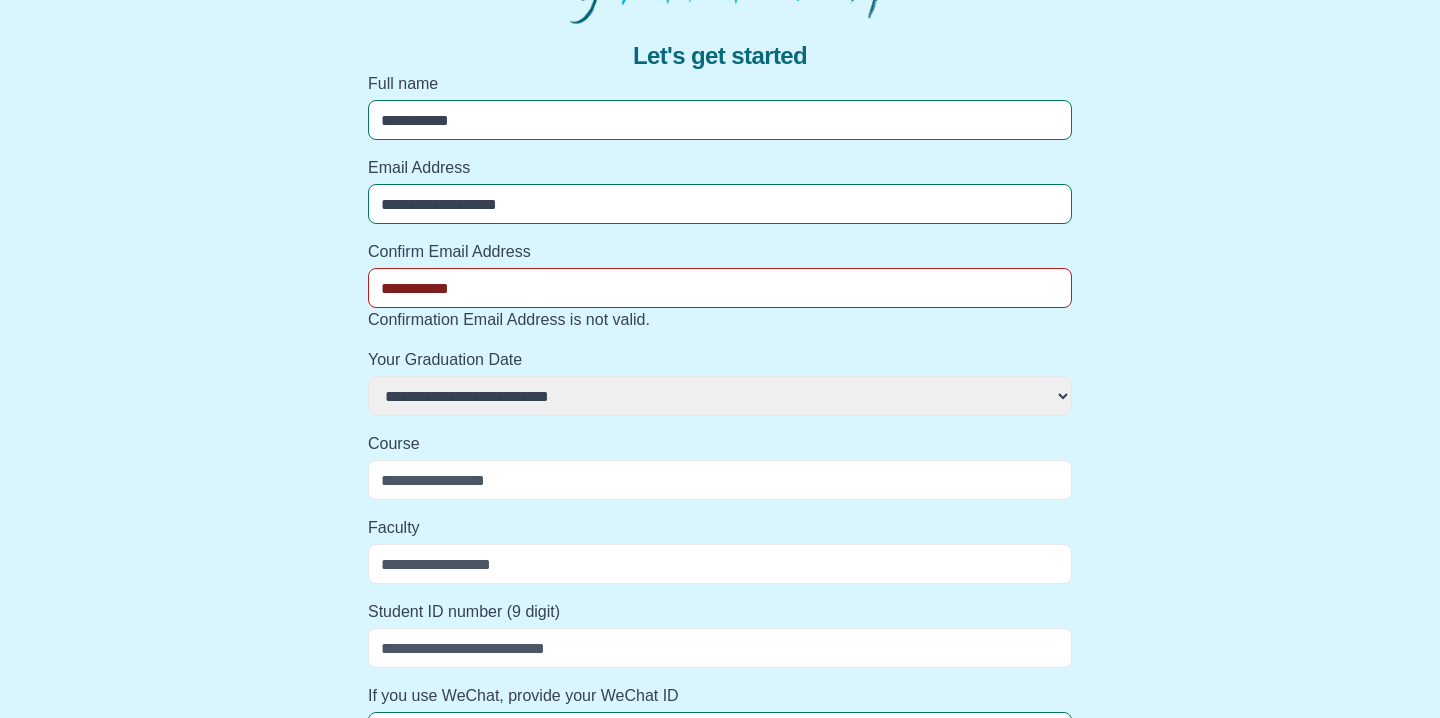 select 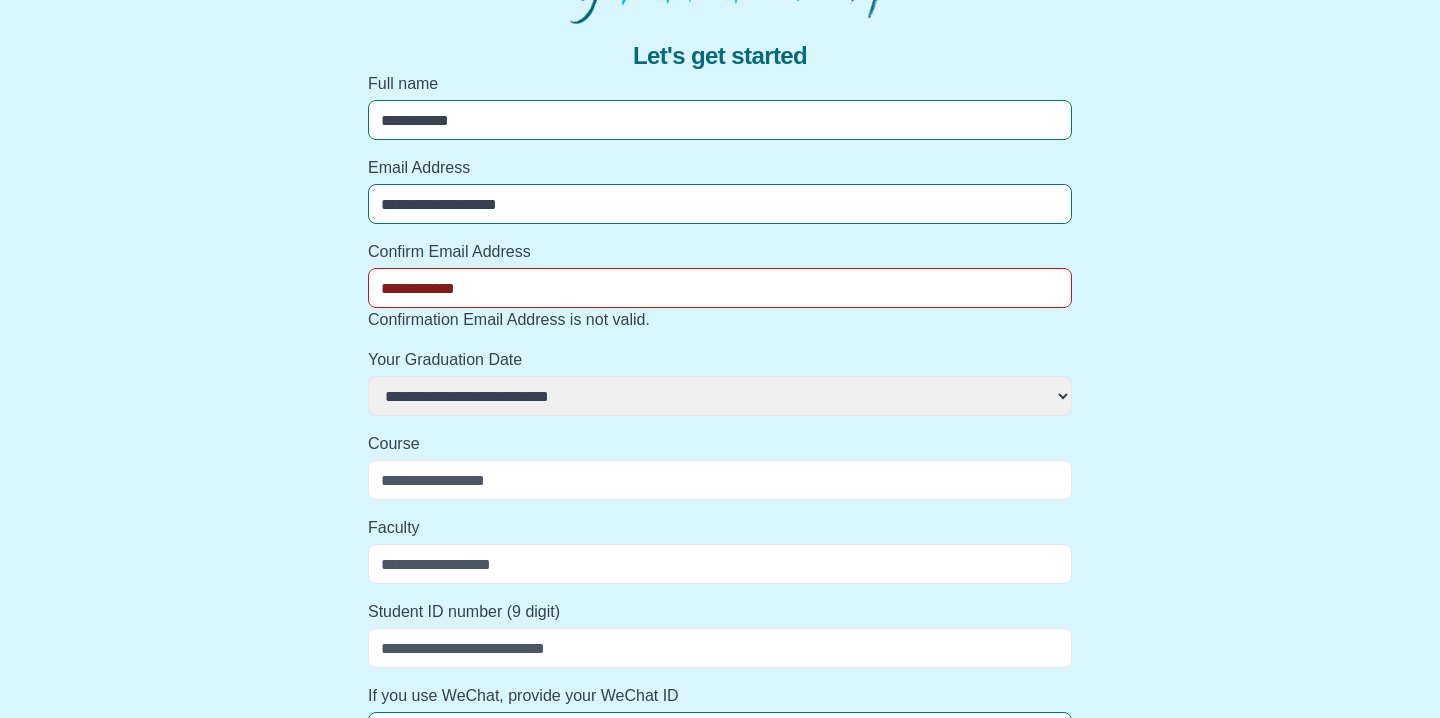 select 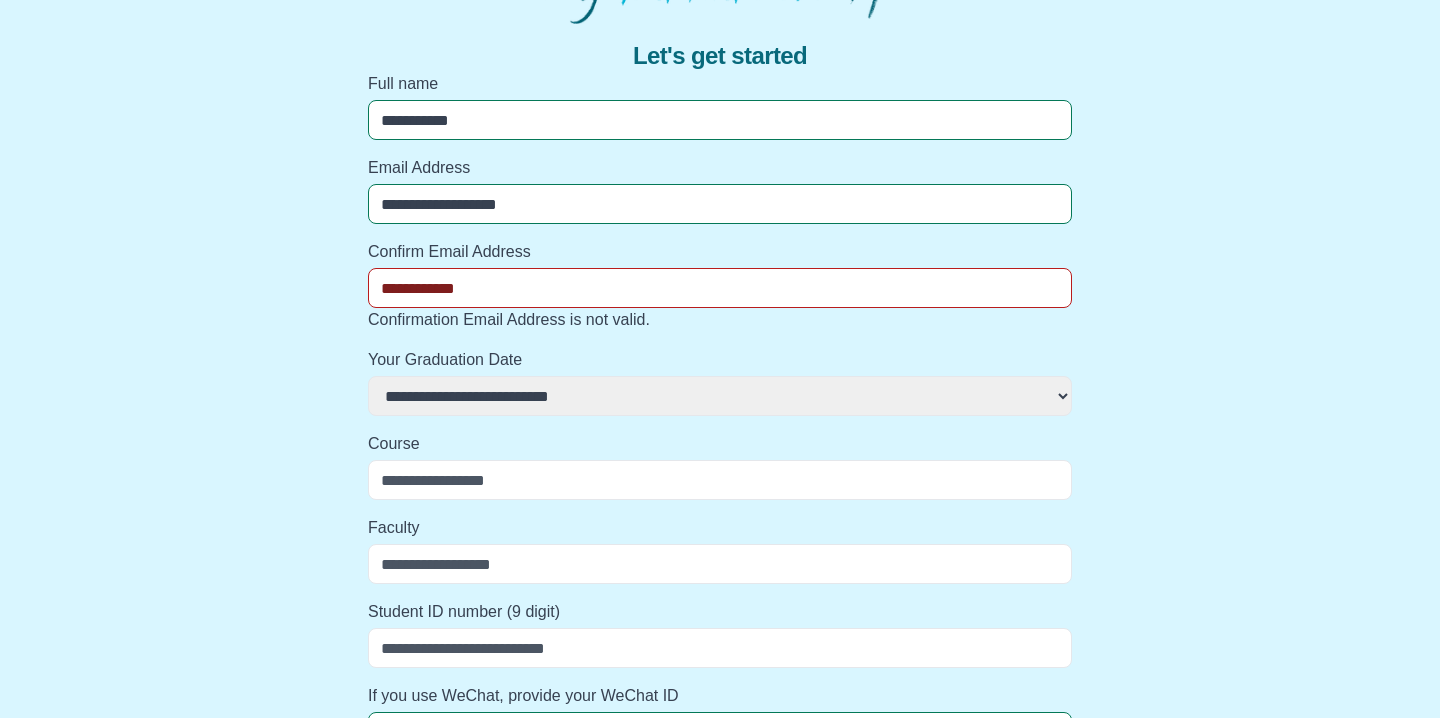 type on "[EMAIL]" 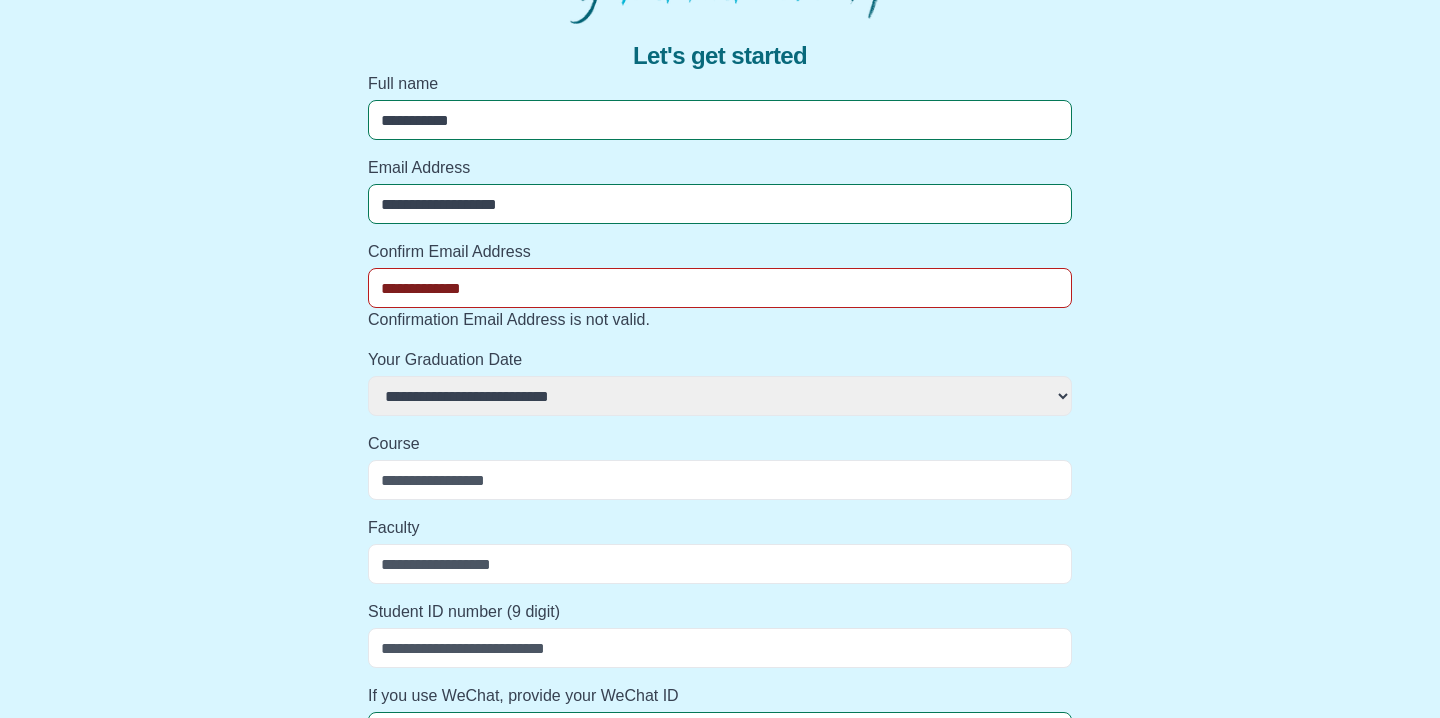 select 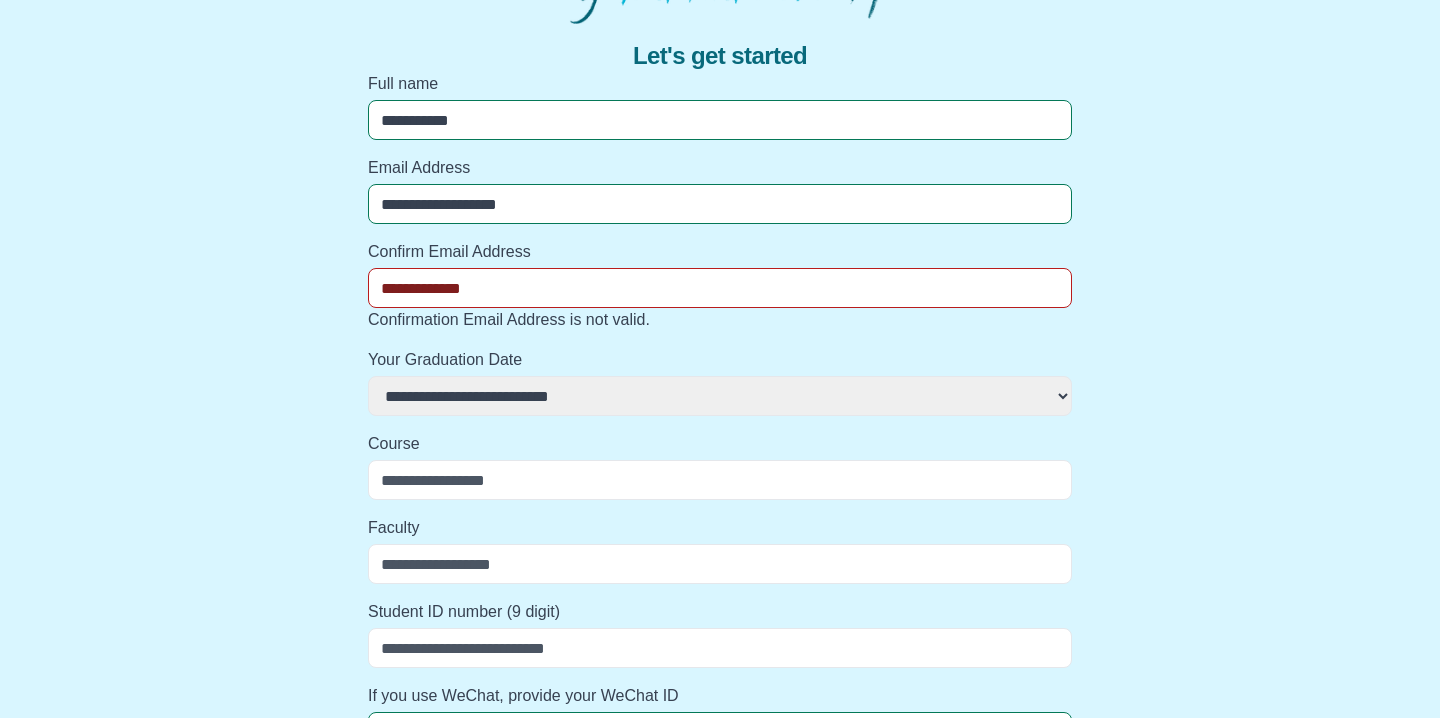 select 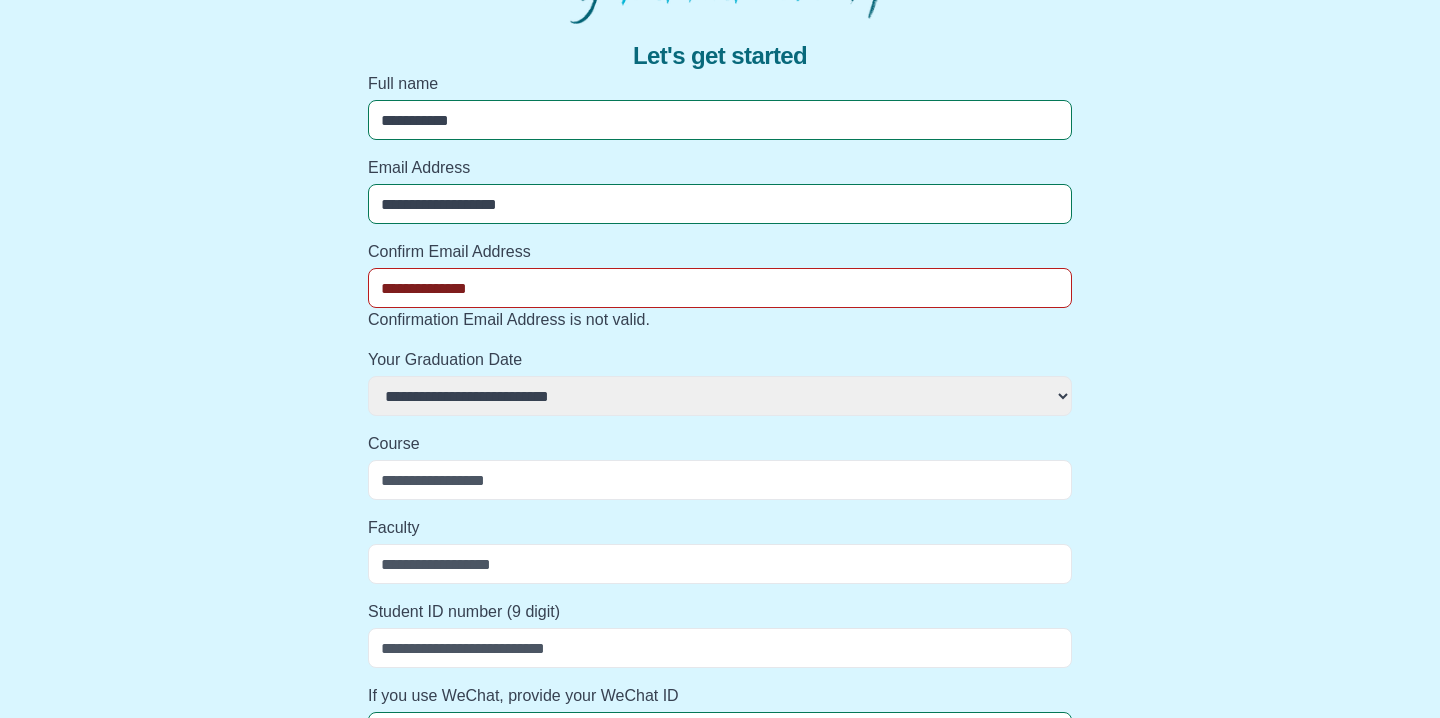 select 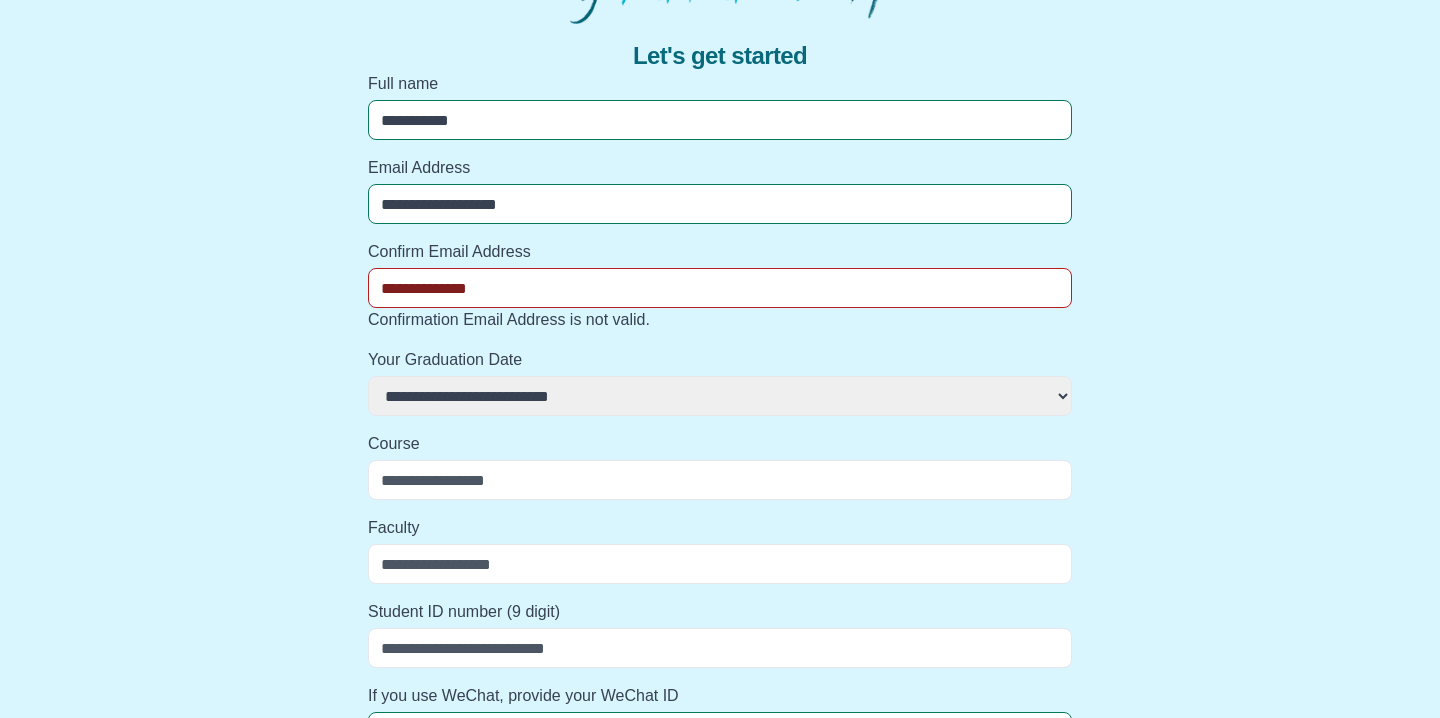 select 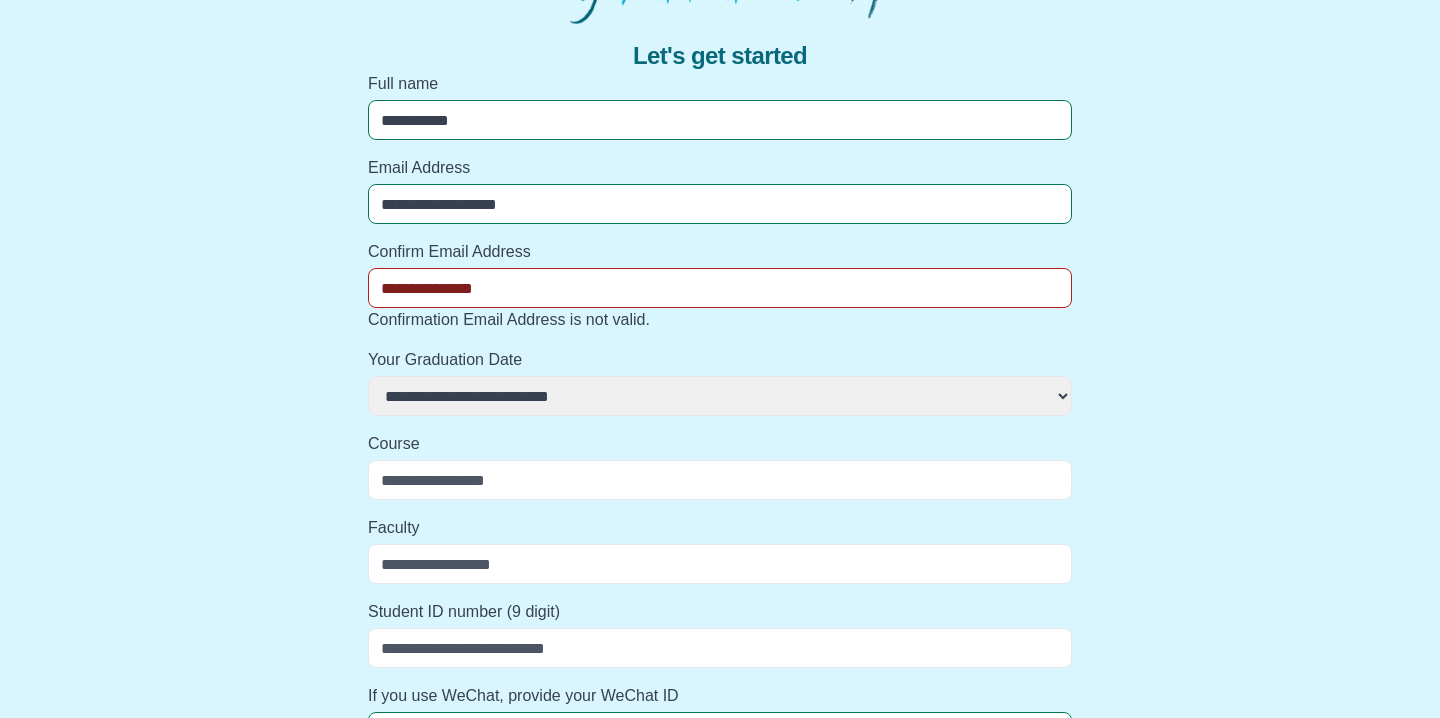 select 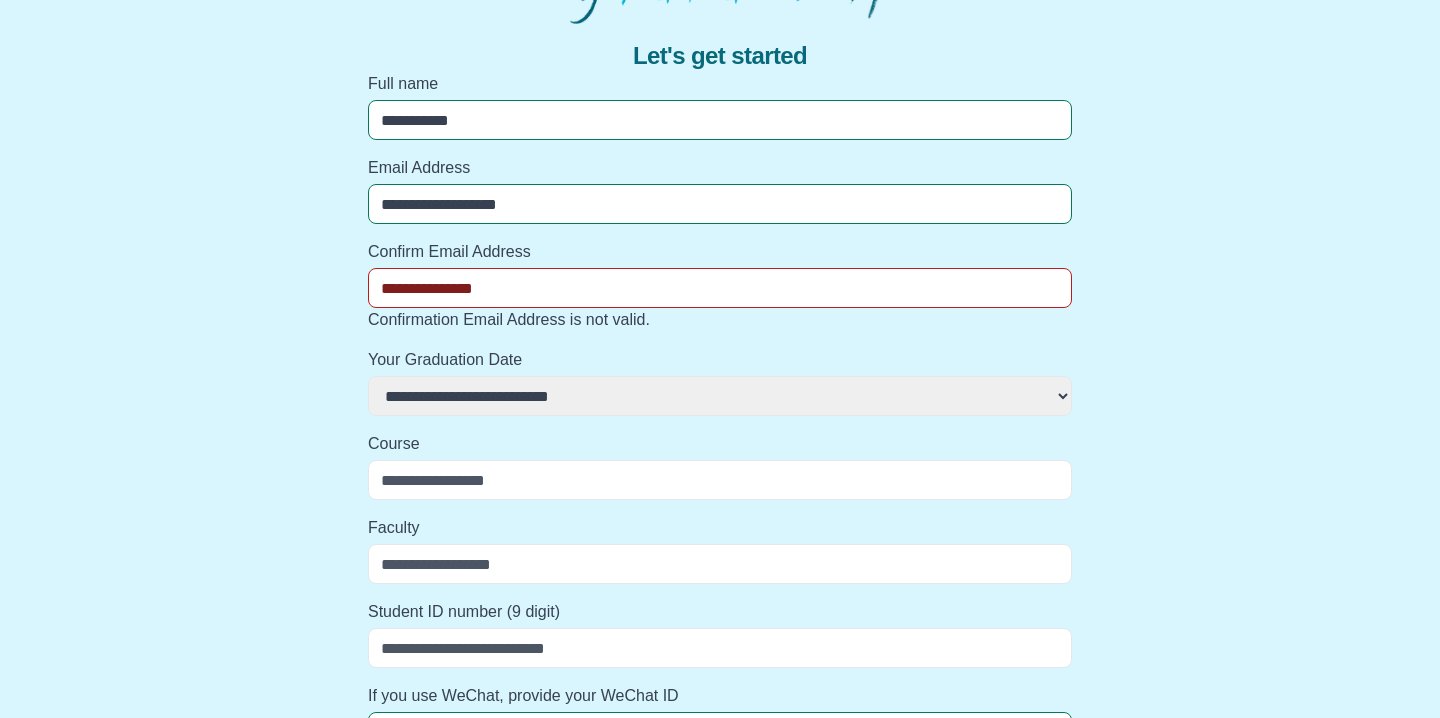 select 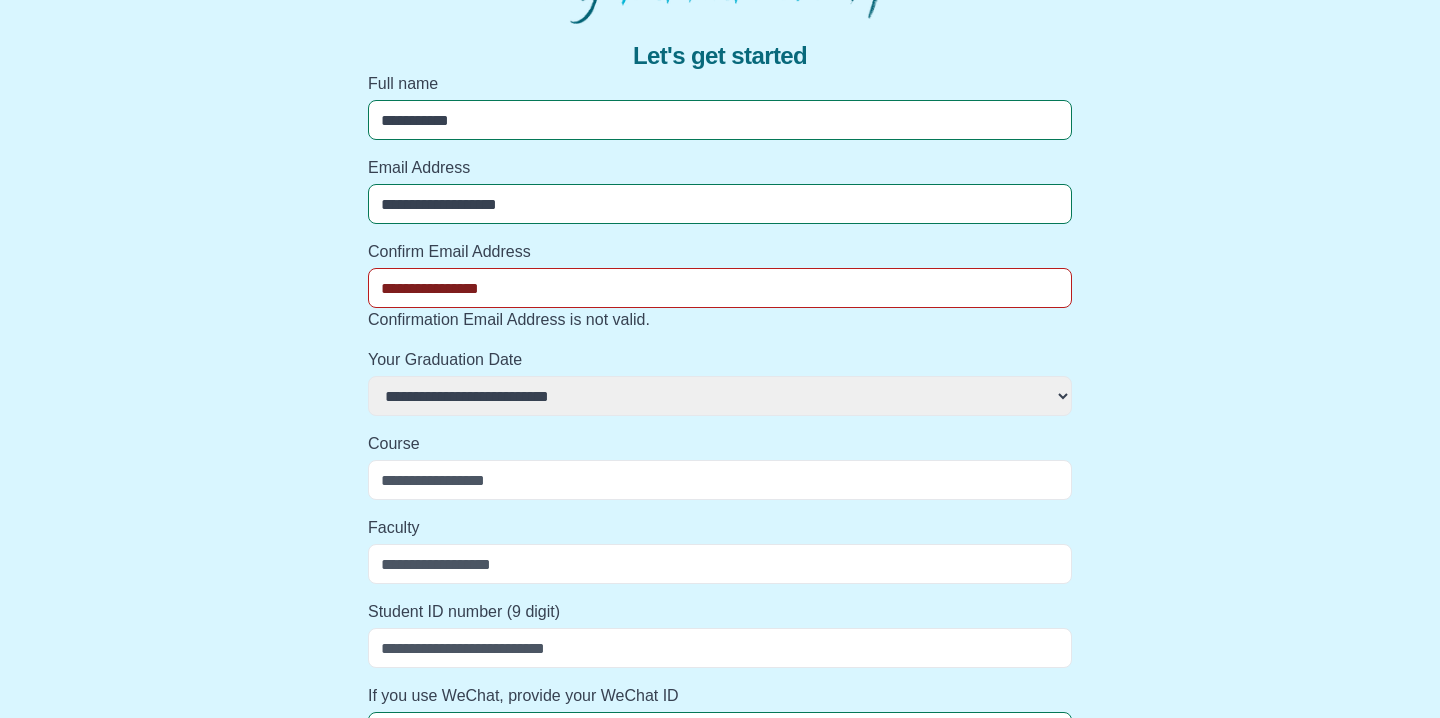 select 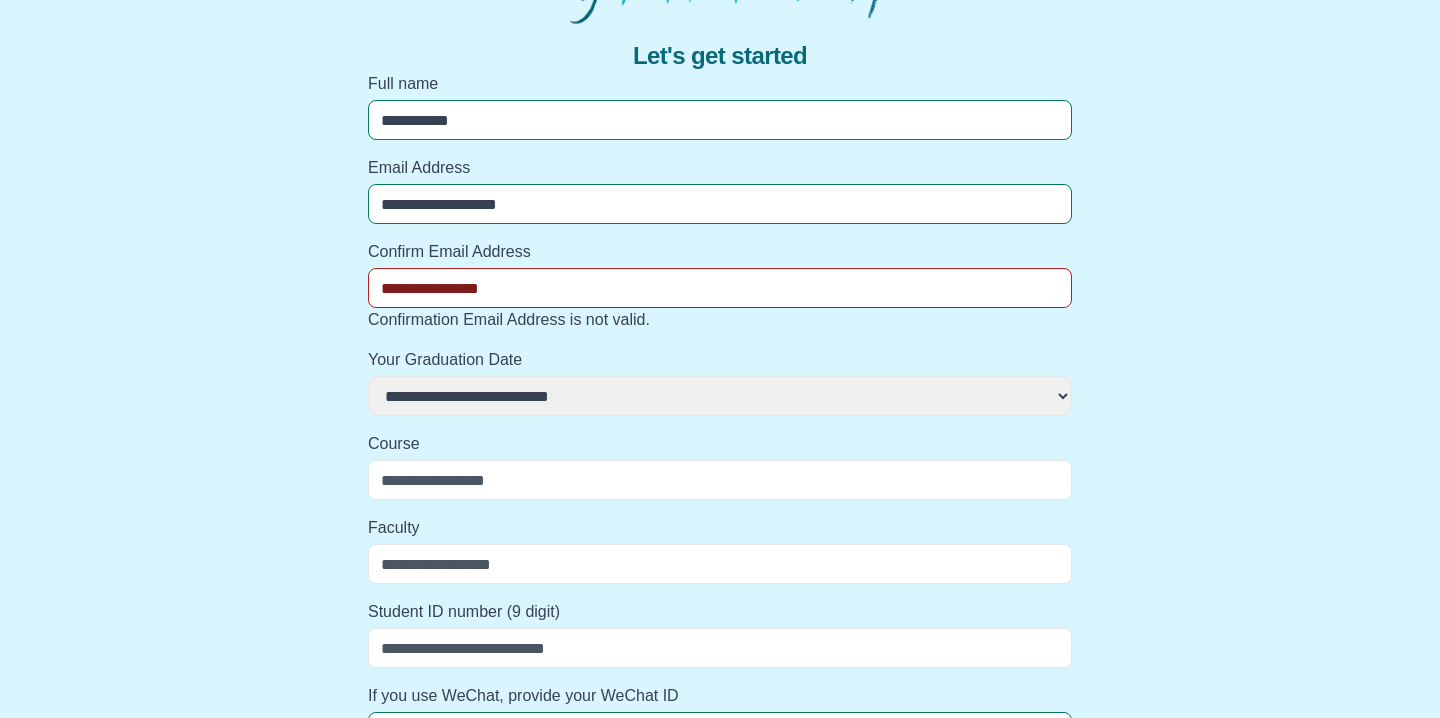 select 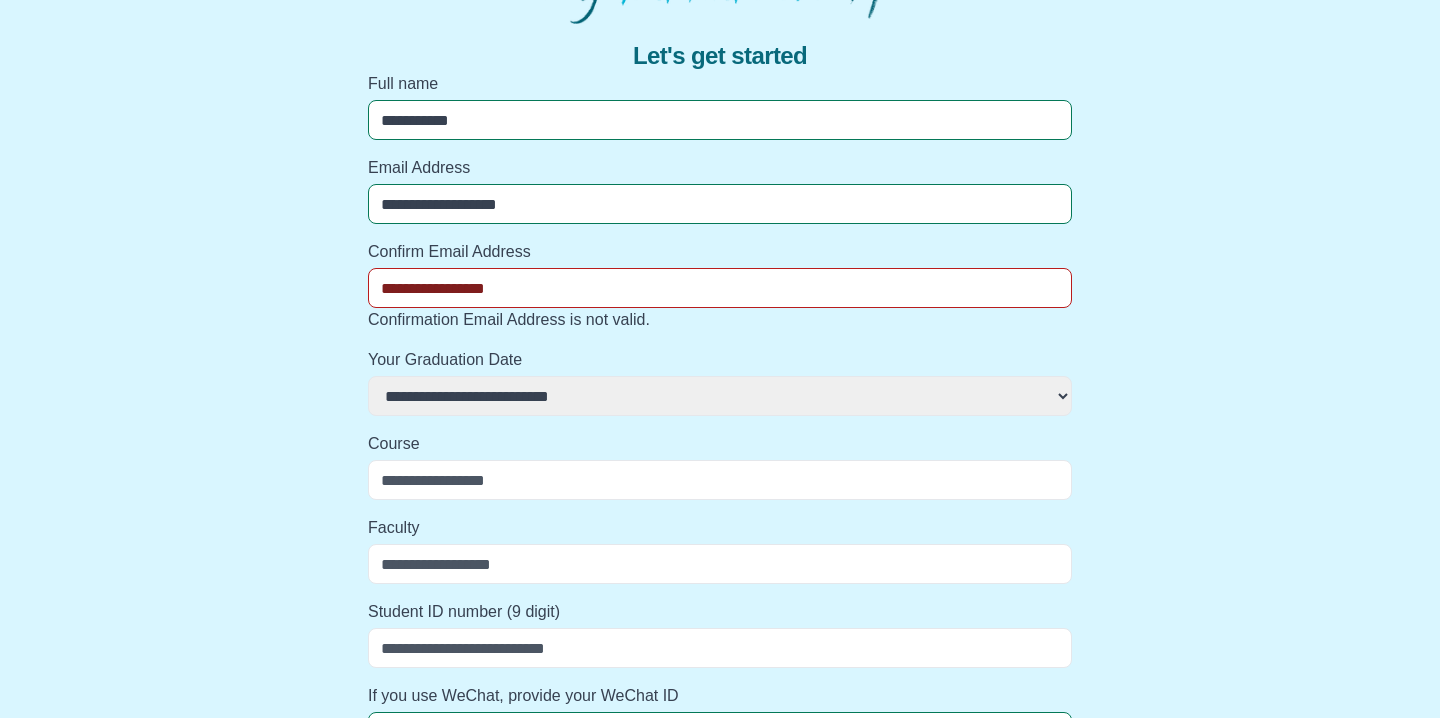 select 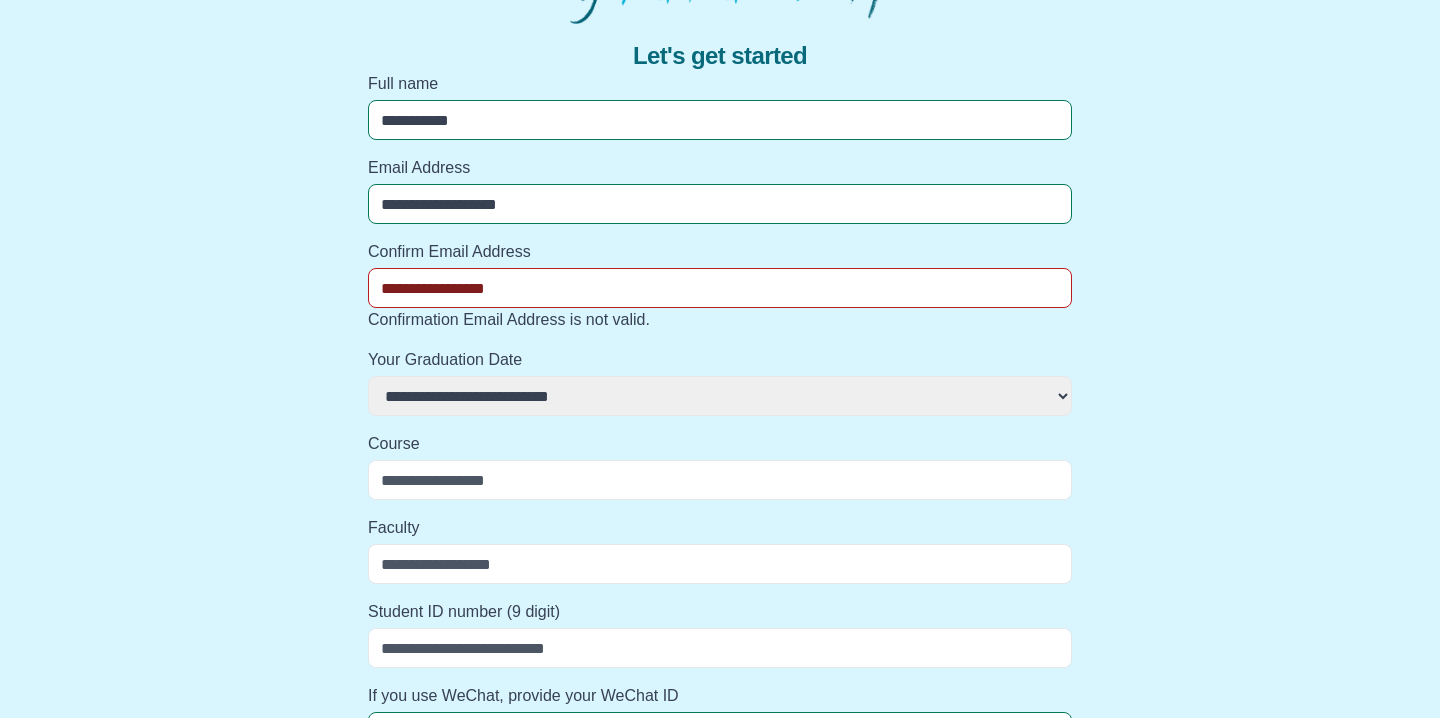type on "[EMAIL]" 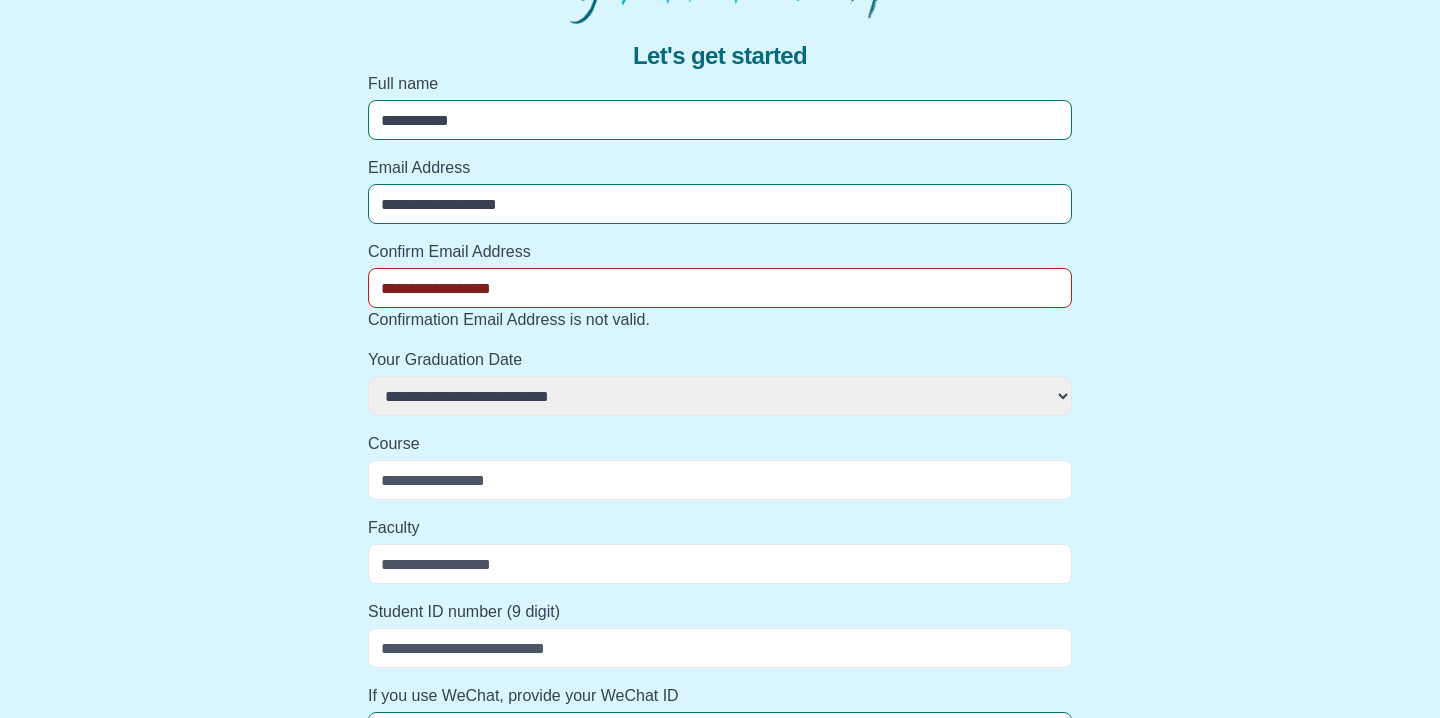 select 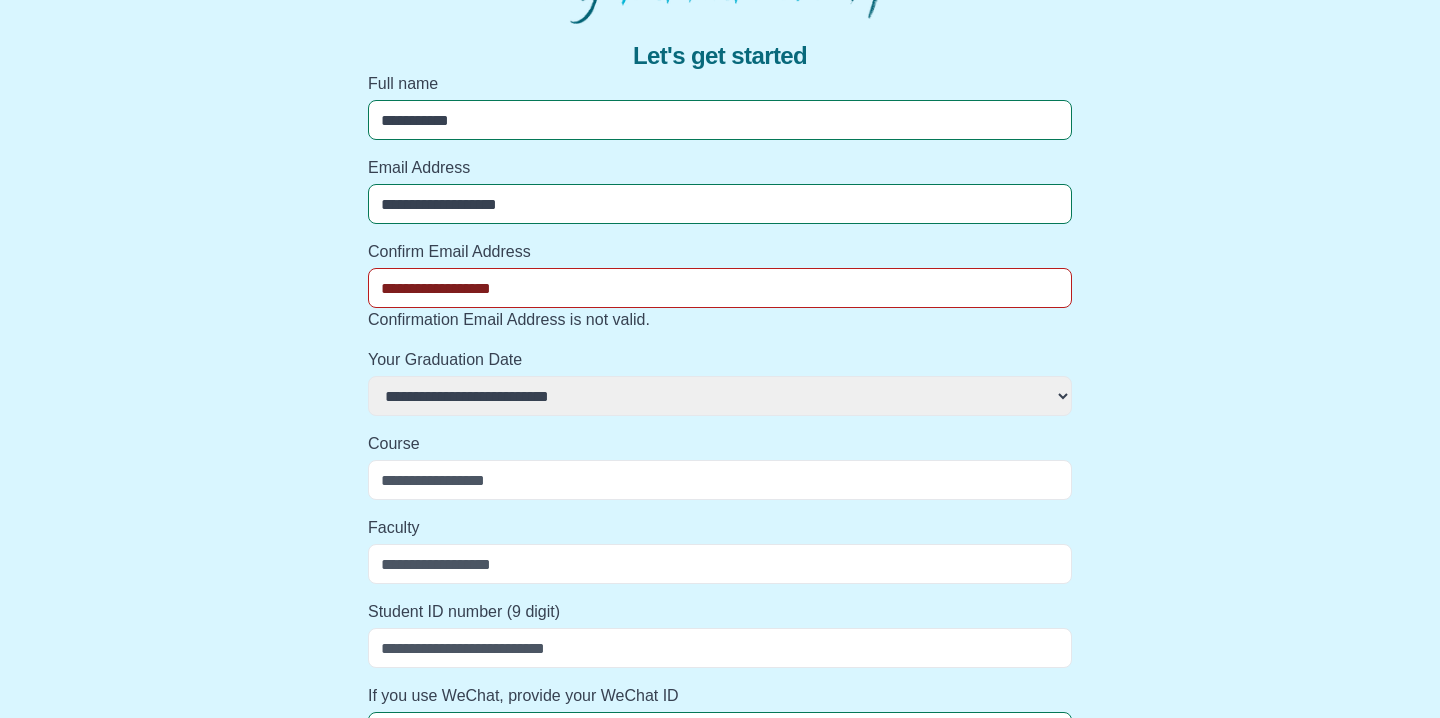select 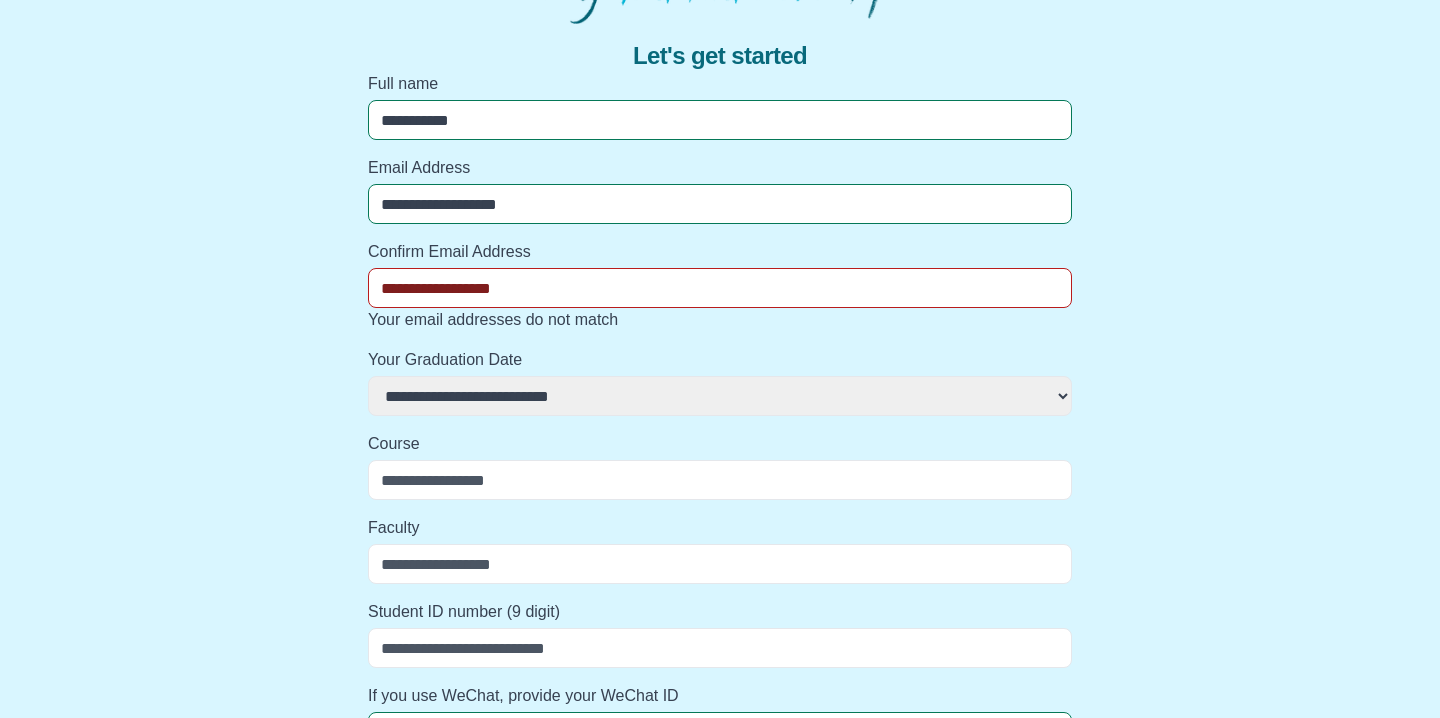 type on "[FIRST] [LAST]" 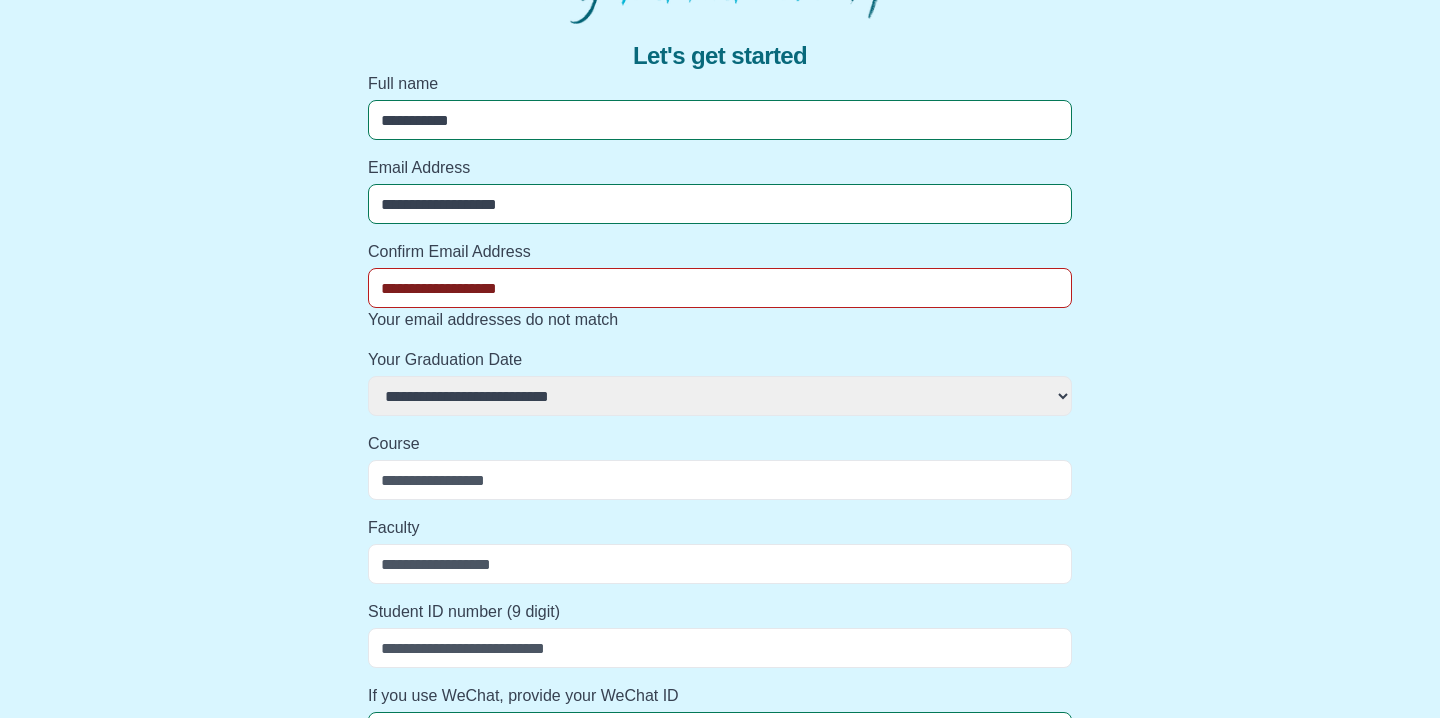 select 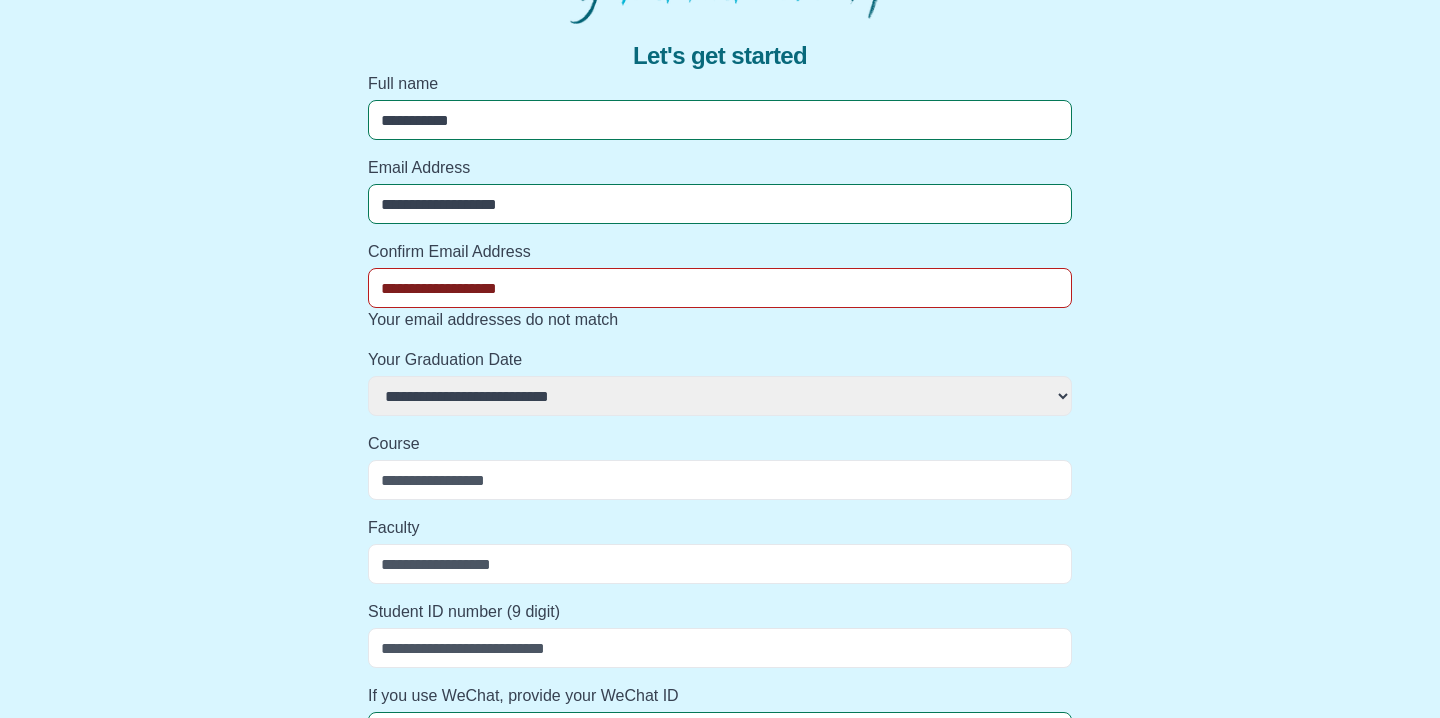 select 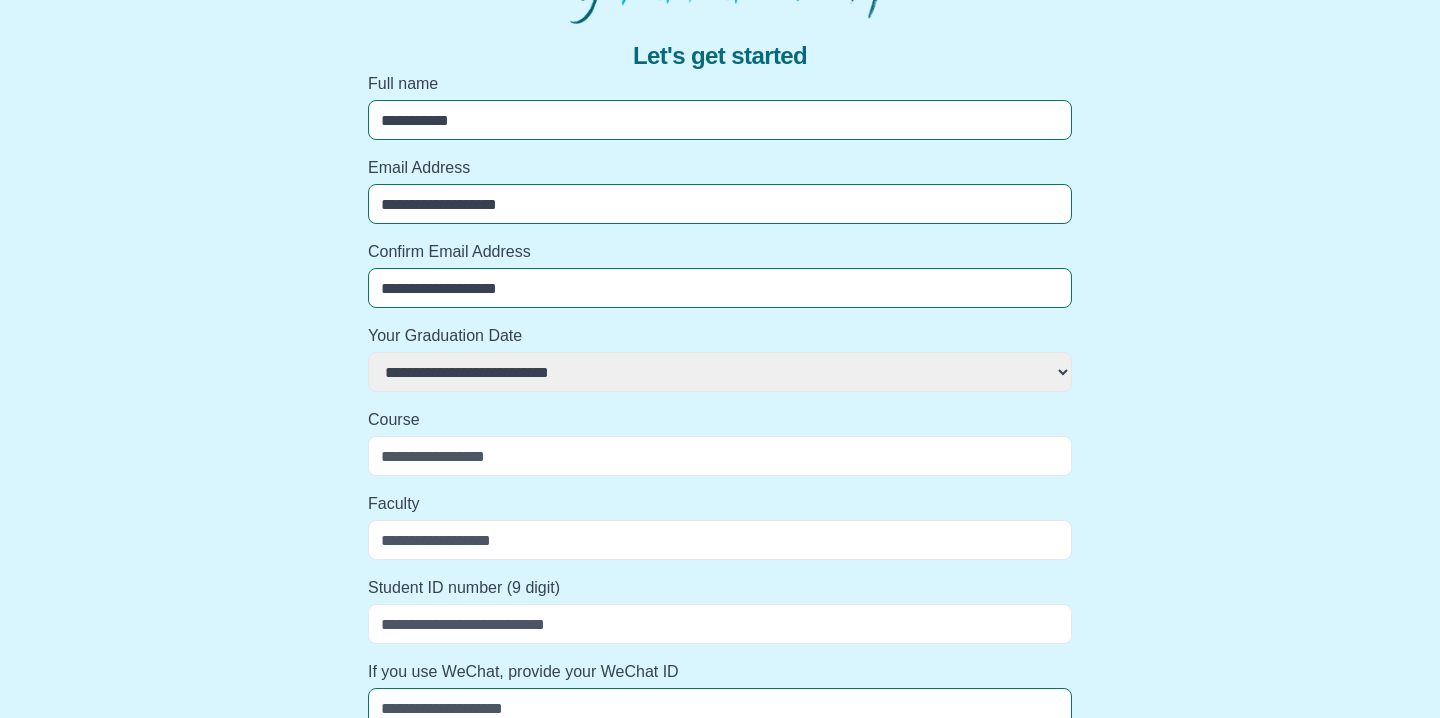 type on "[FIRST] [LAST]" 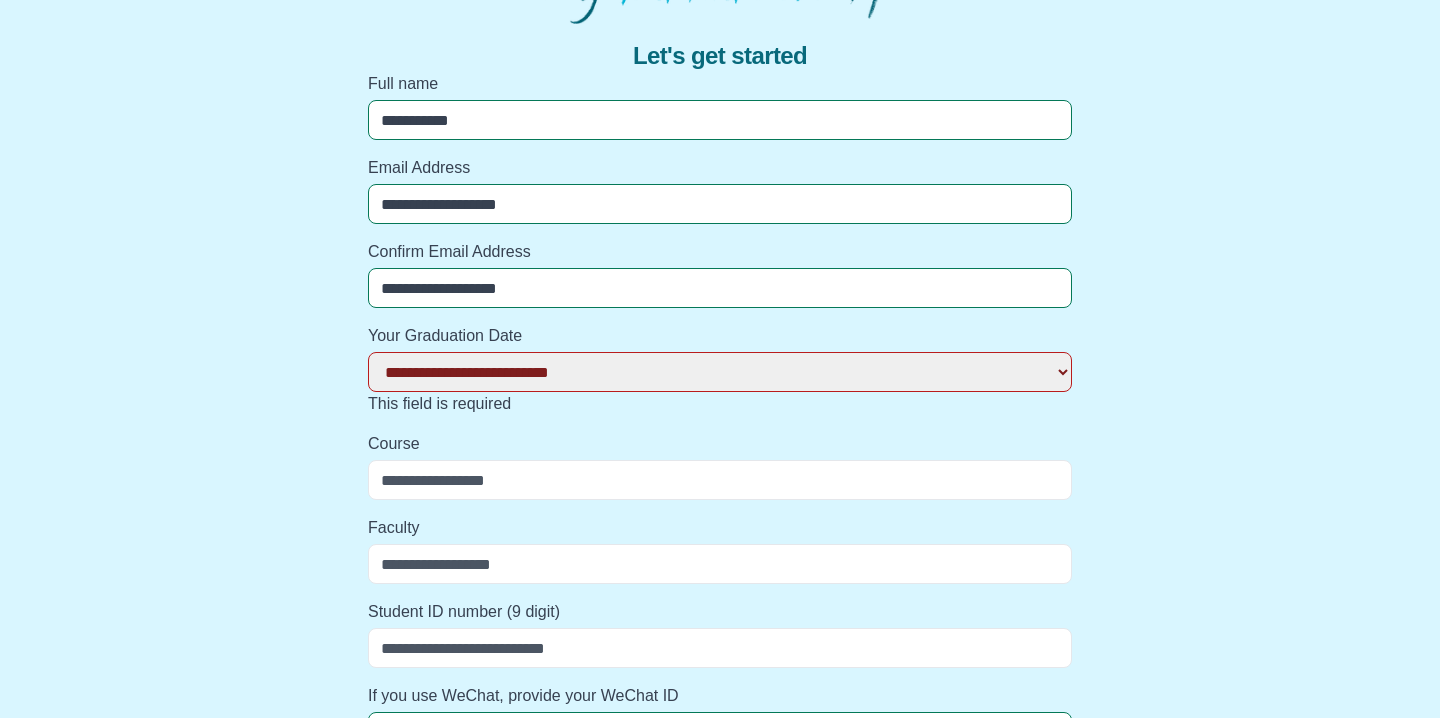 select 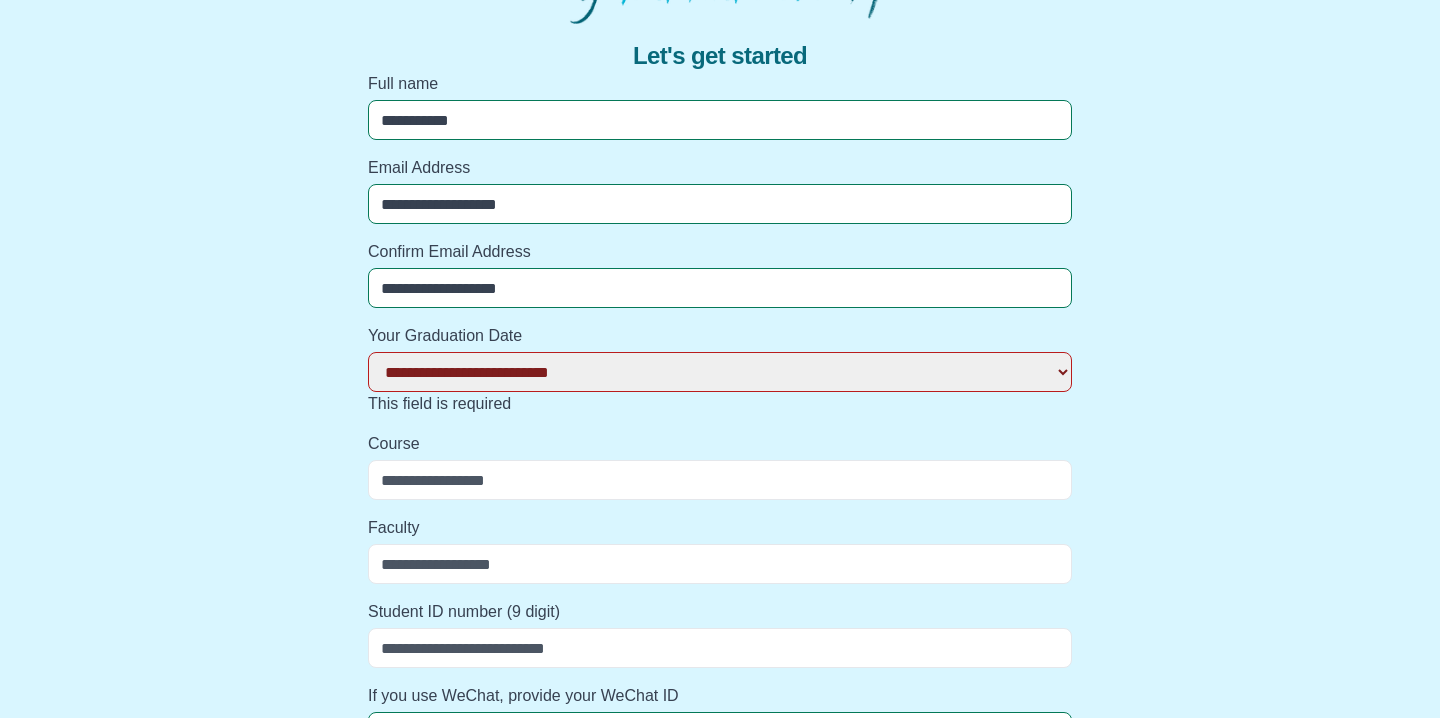 select 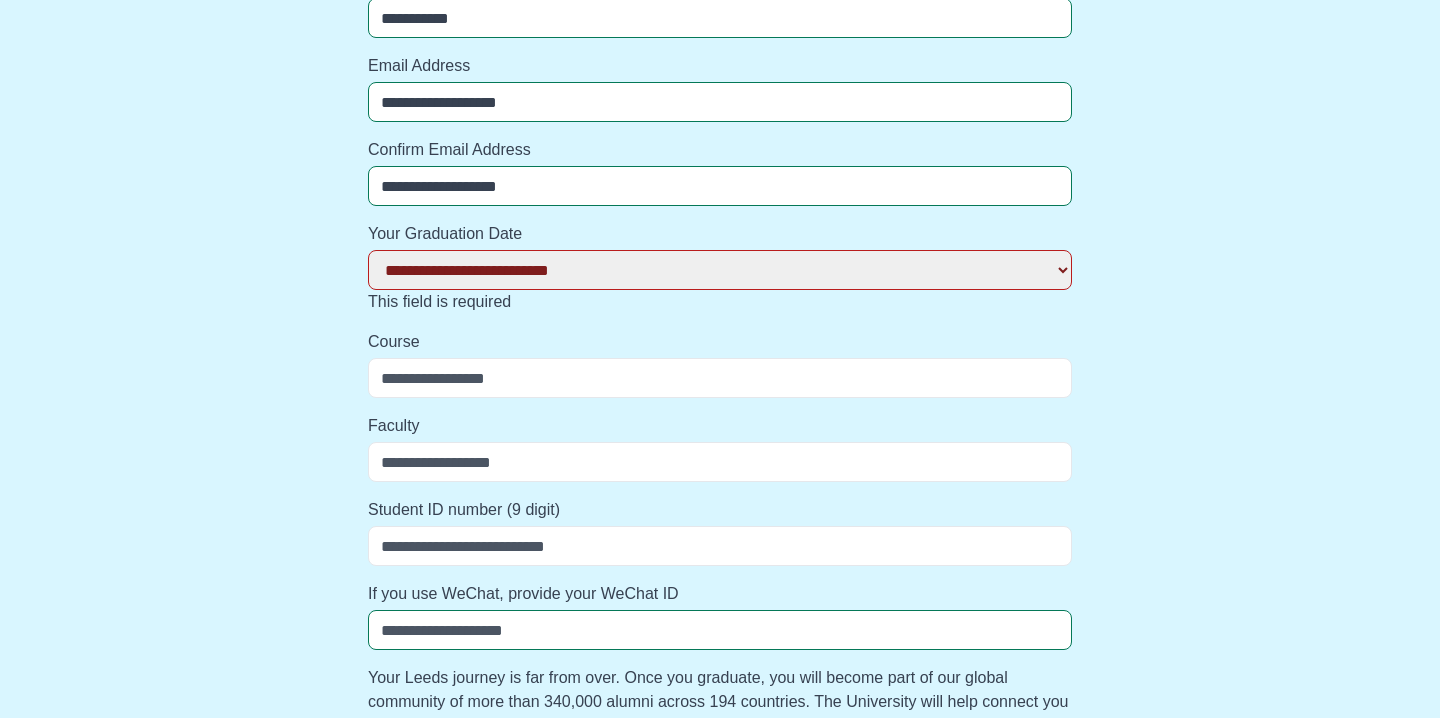 scroll, scrollTop: 237, scrollLeft: 0, axis: vertical 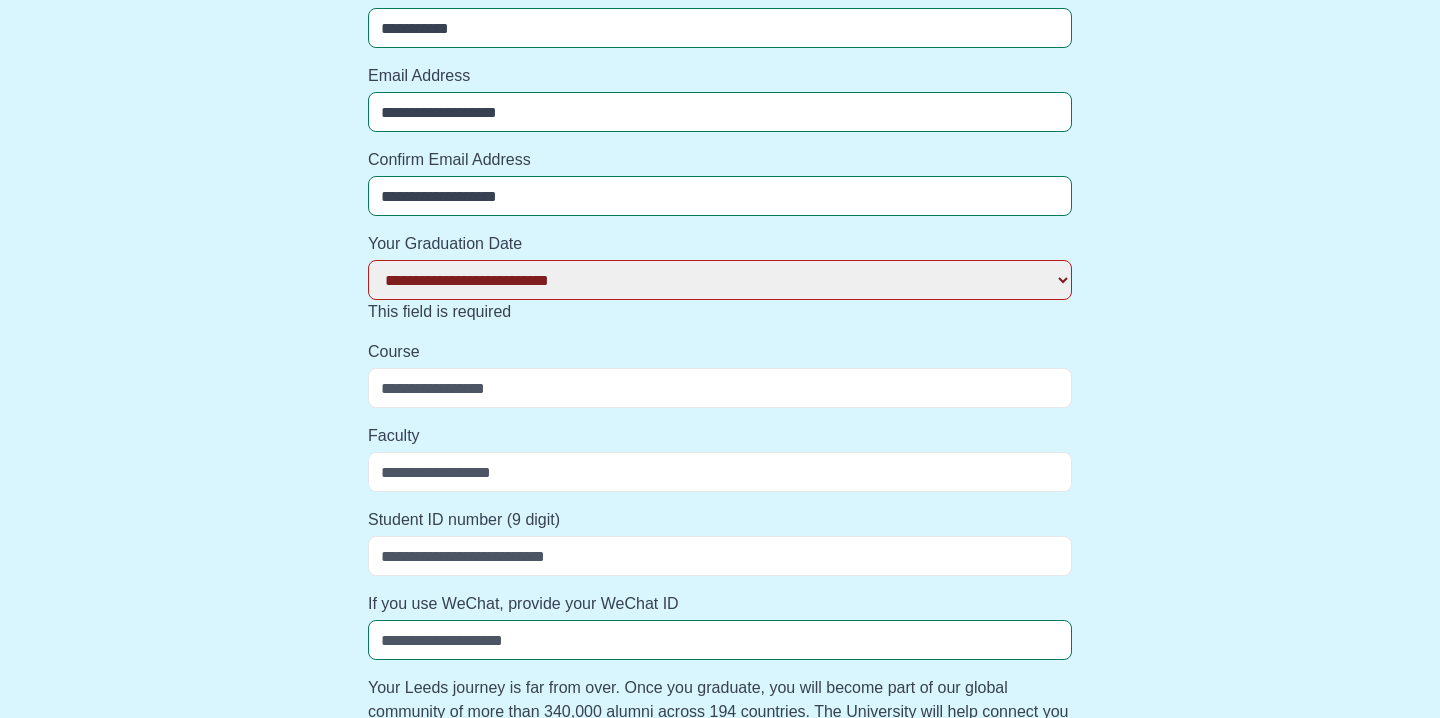 click on "**********" at bounding box center [720, 280] 